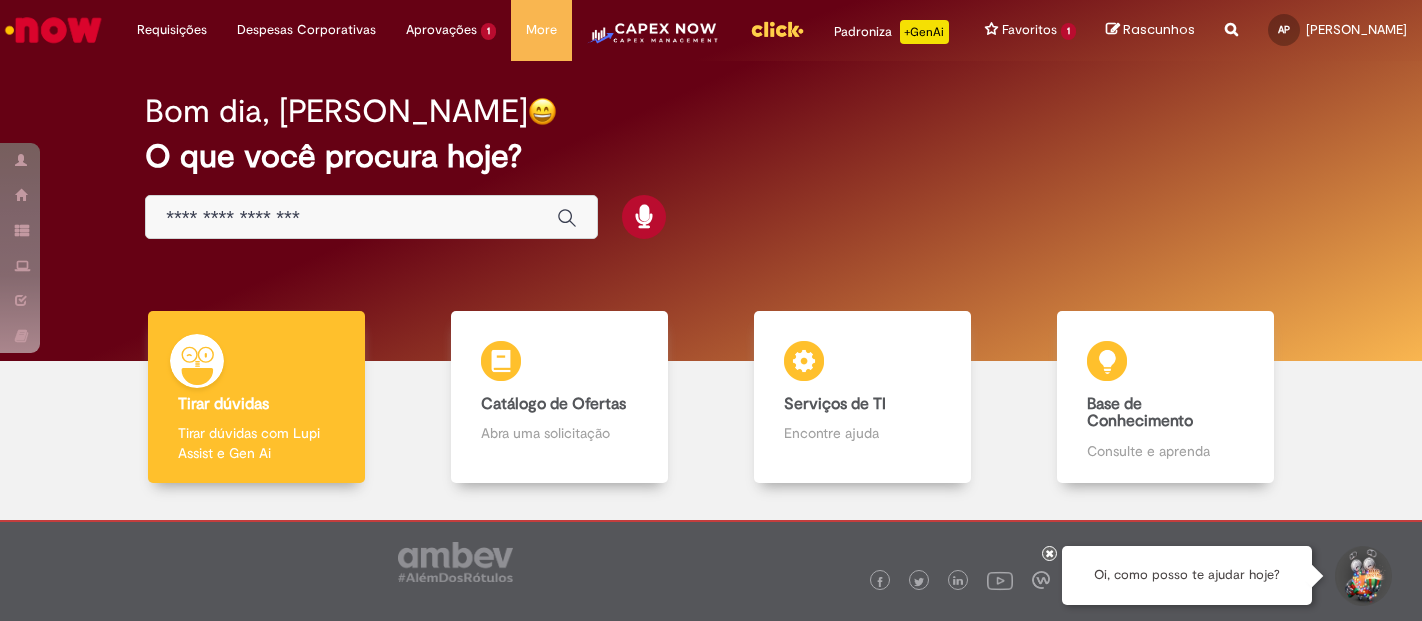 scroll, scrollTop: 0, scrollLeft: 0, axis: both 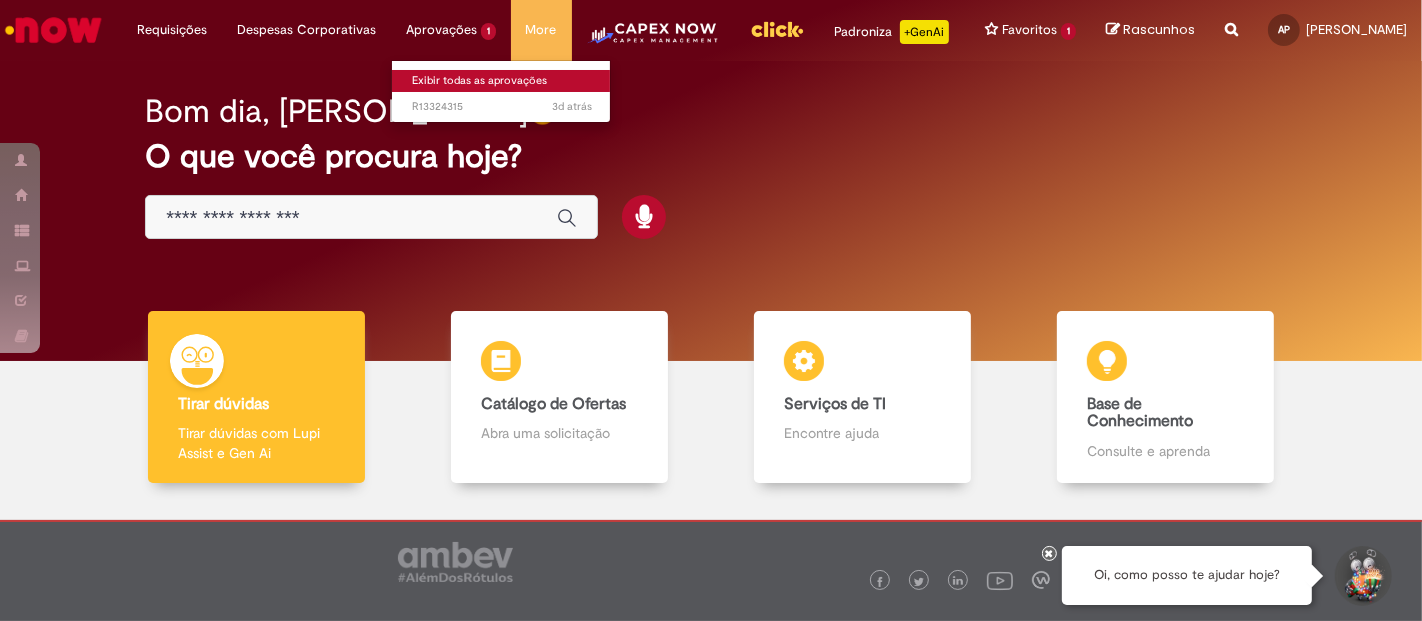 click on "Exibir todas as aprovações" at bounding box center [502, 81] 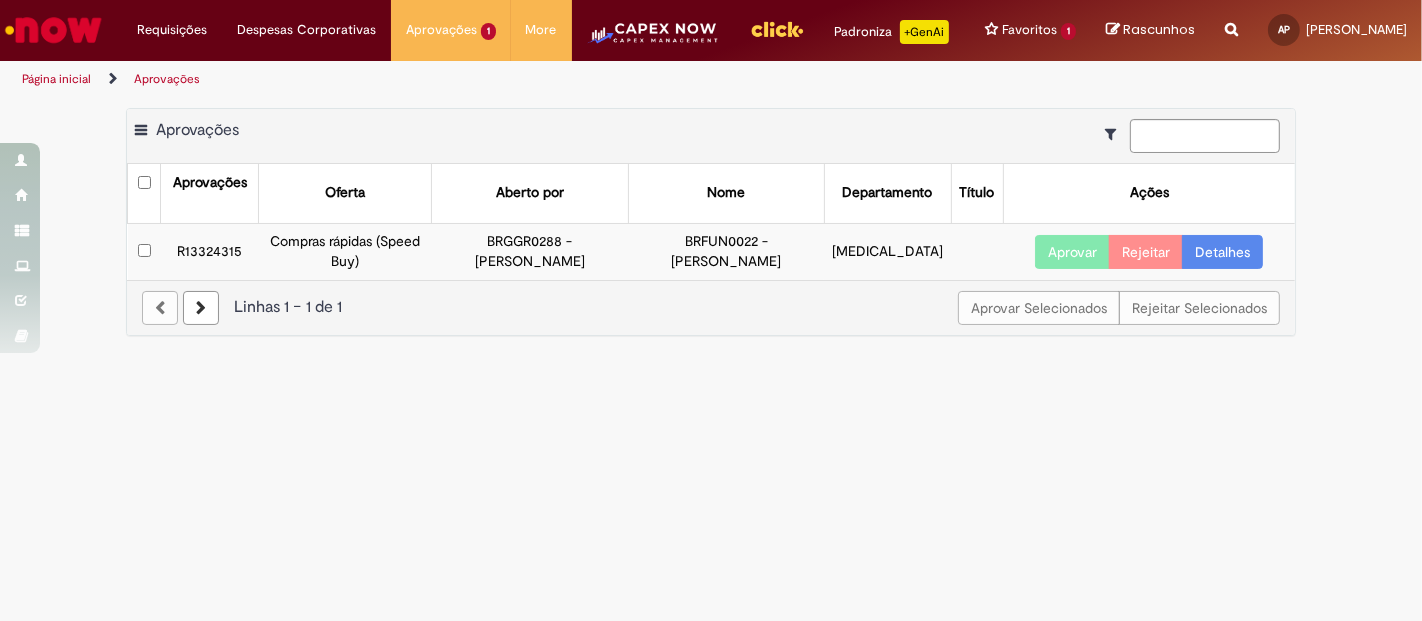 click on "Aprovações
Exportar como PDF Exportar como Excel Exportar como CSV
Aprovações
Aprovações
Oferta
Aberto por
Nome
Departamento
Título
Ações
R13324315
Compras rápidas (Speed Buy)
BRGGR0288 - [PERSON_NAME]
BRFUN0022 - [PERSON_NAME]
[MEDICAL_DATA]
Aprovar     Rejeitar     Detalhes
Aprovar Selecionados   Rejeitar Selecionados" at bounding box center (711, 359) 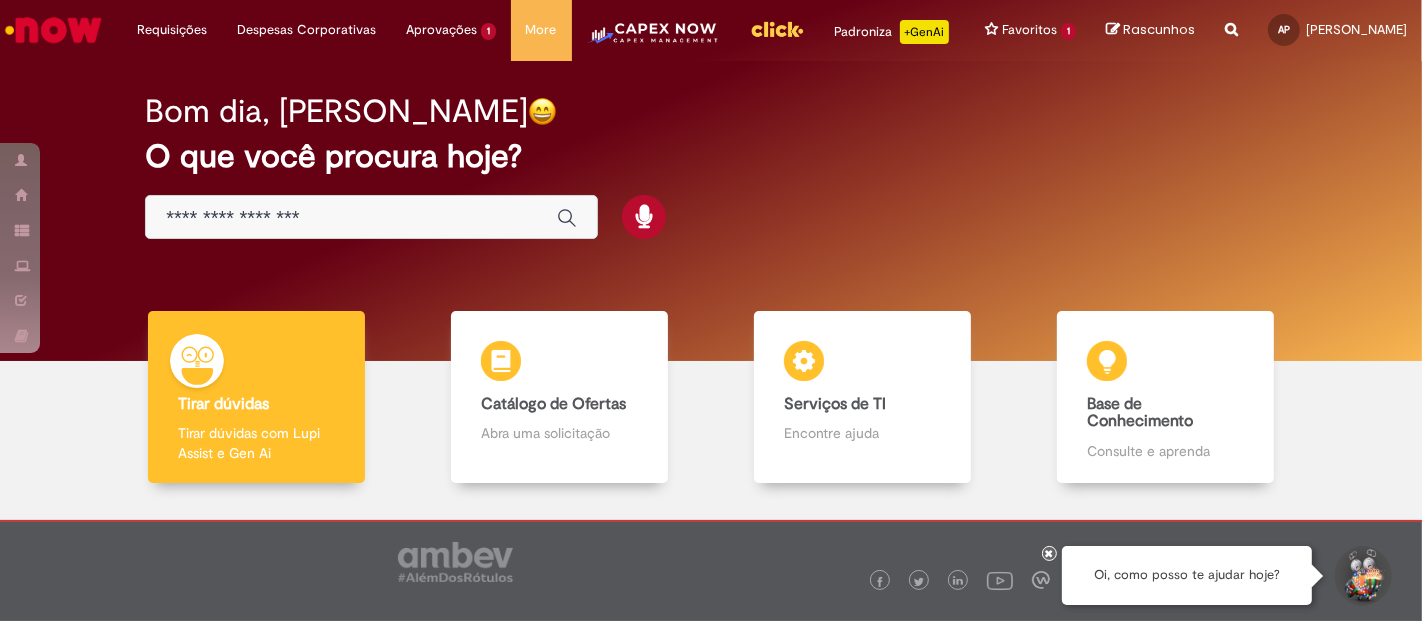 click at bounding box center [351, 218] 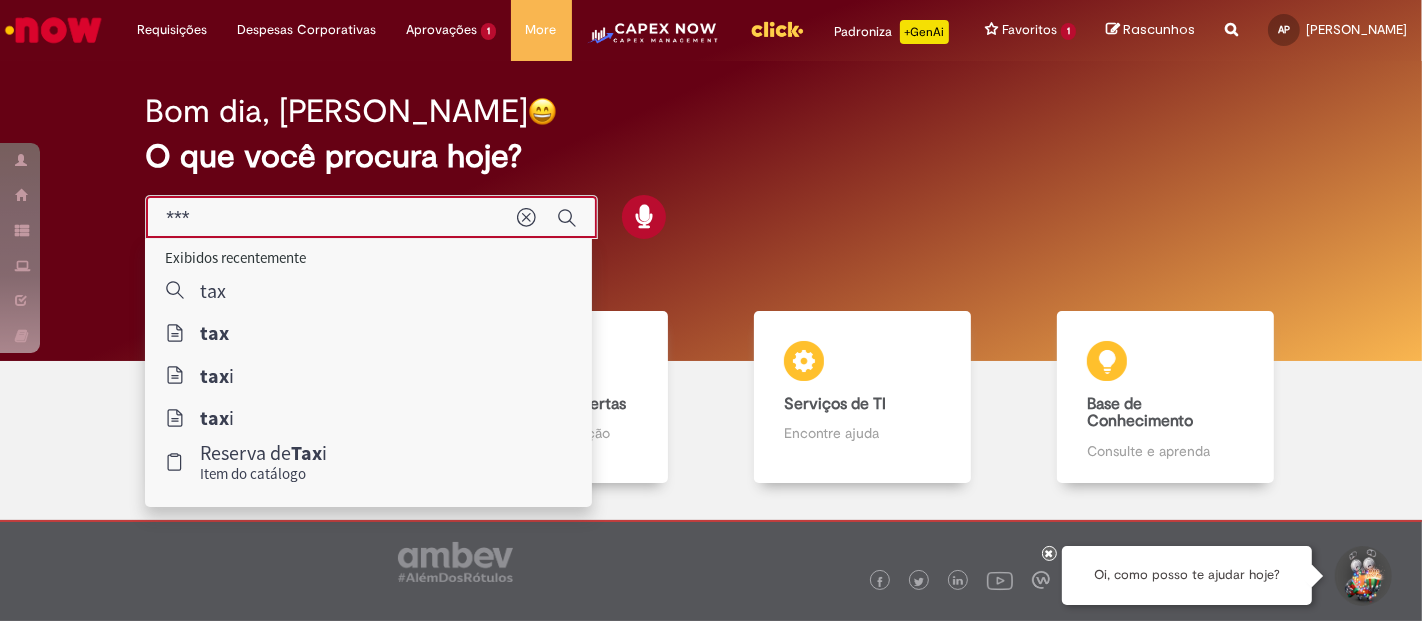 type on "****" 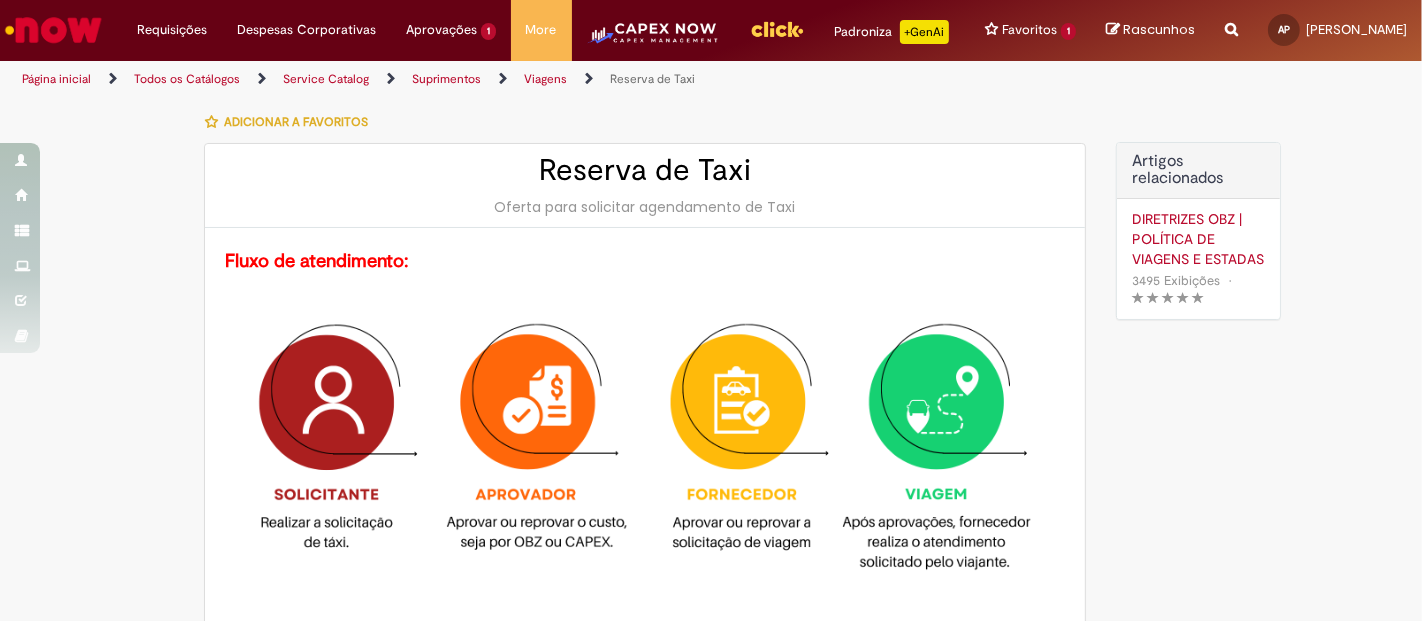 type on "********" 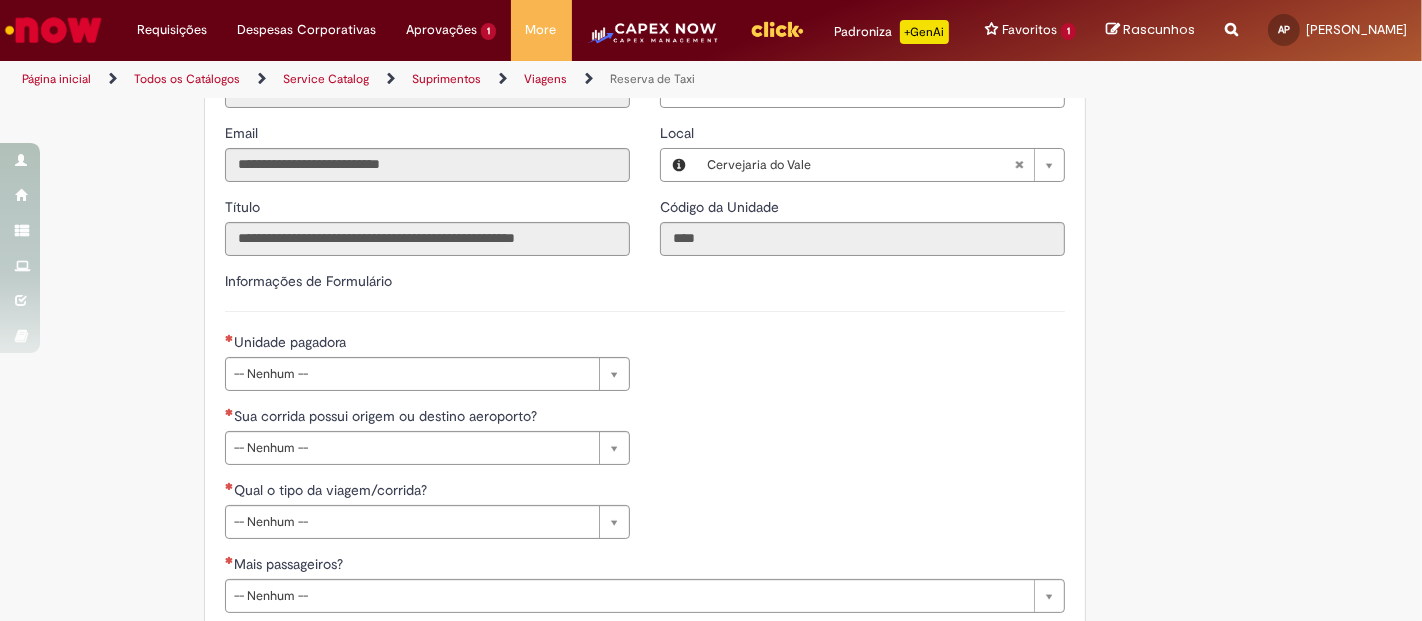 scroll, scrollTop: 777, scrollLeft: 0, axis: vertical 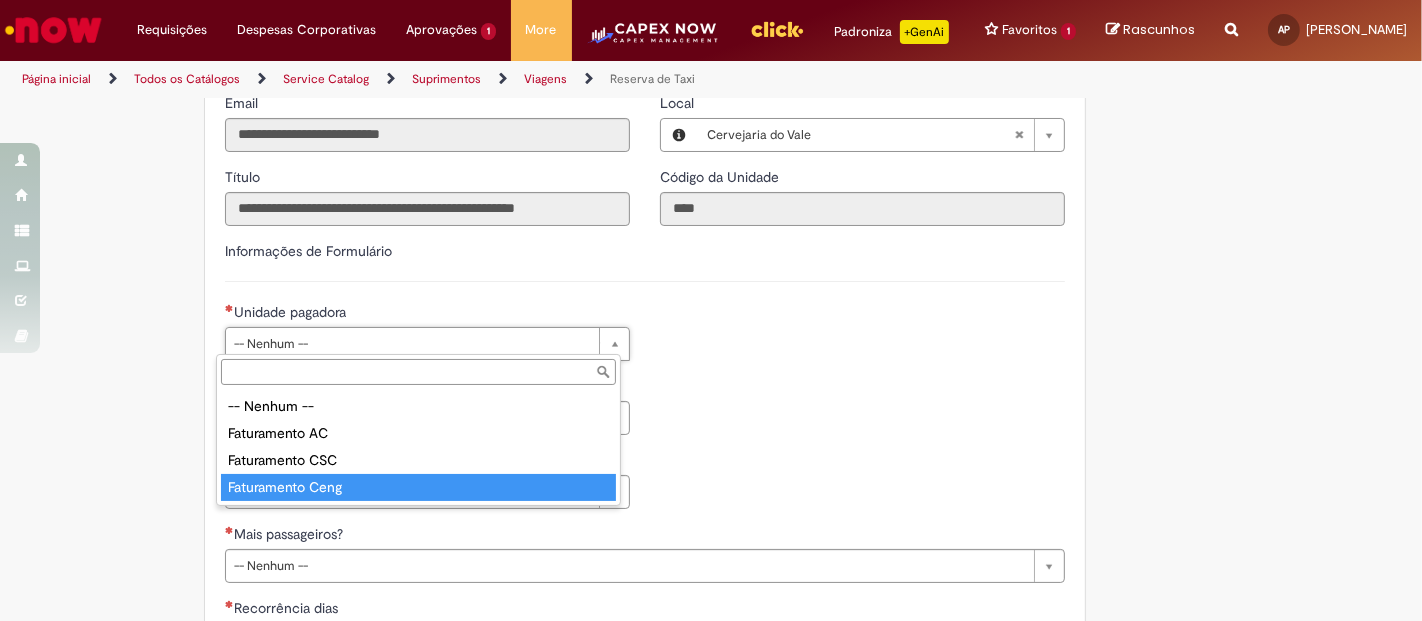type on "**********" 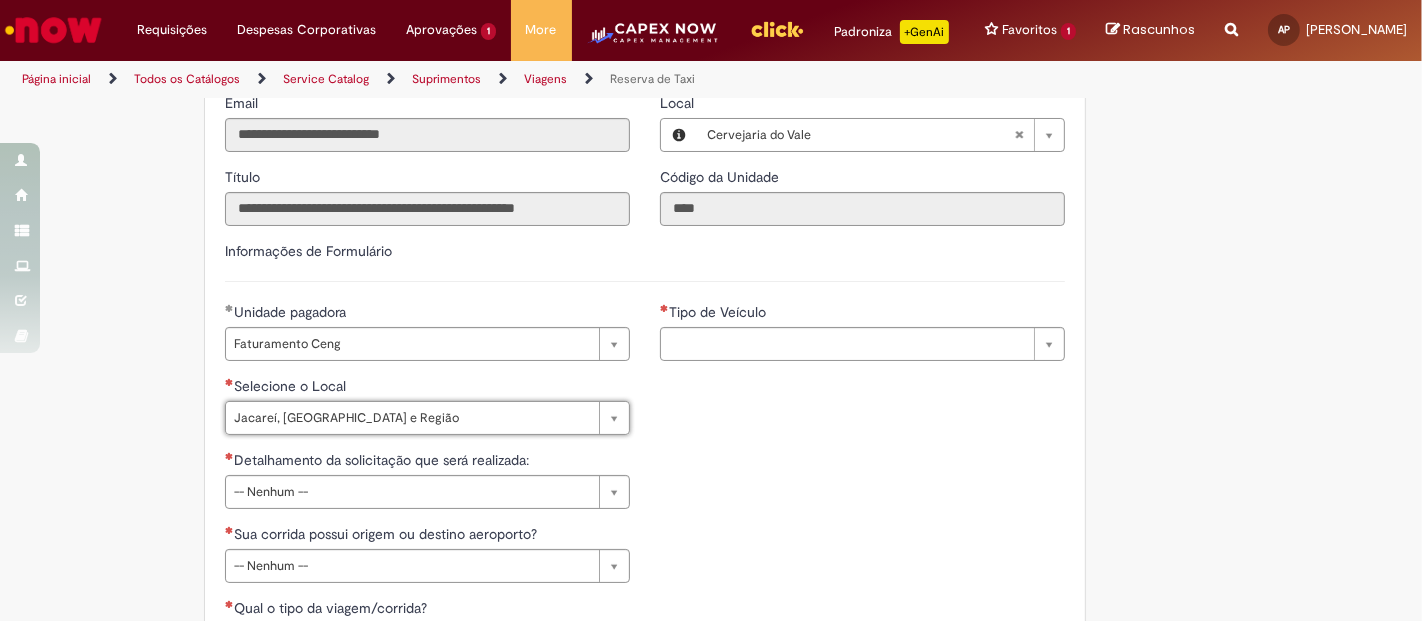 type on "**********" 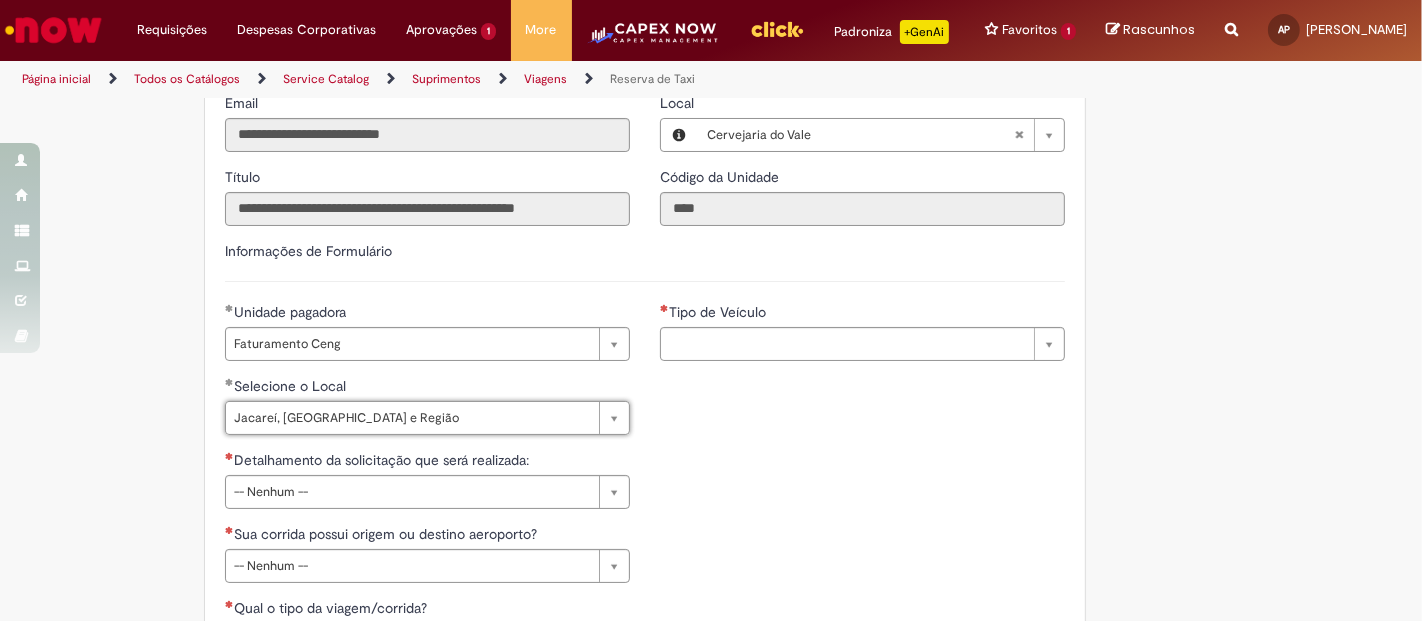 click on "**********" at bounding box center [645, 450] 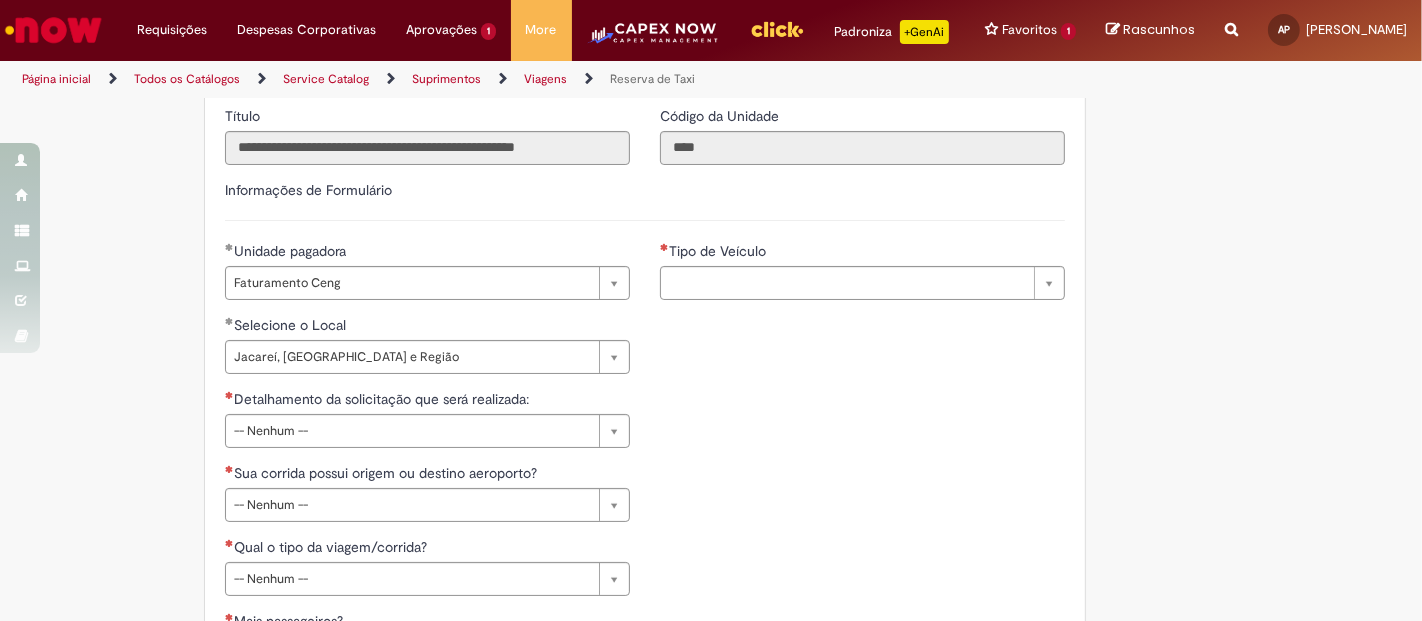 scroll, scrollTop: 888, scrollLeft: 0, axis: vertical 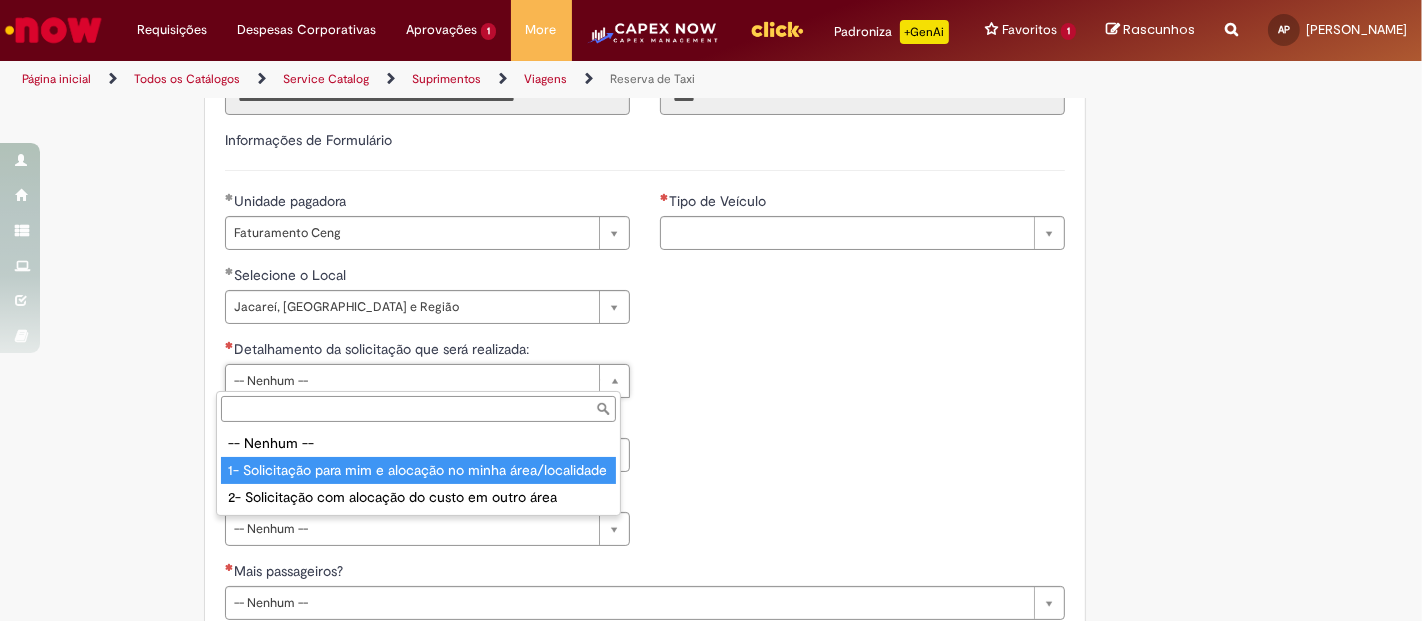 type on "**********" 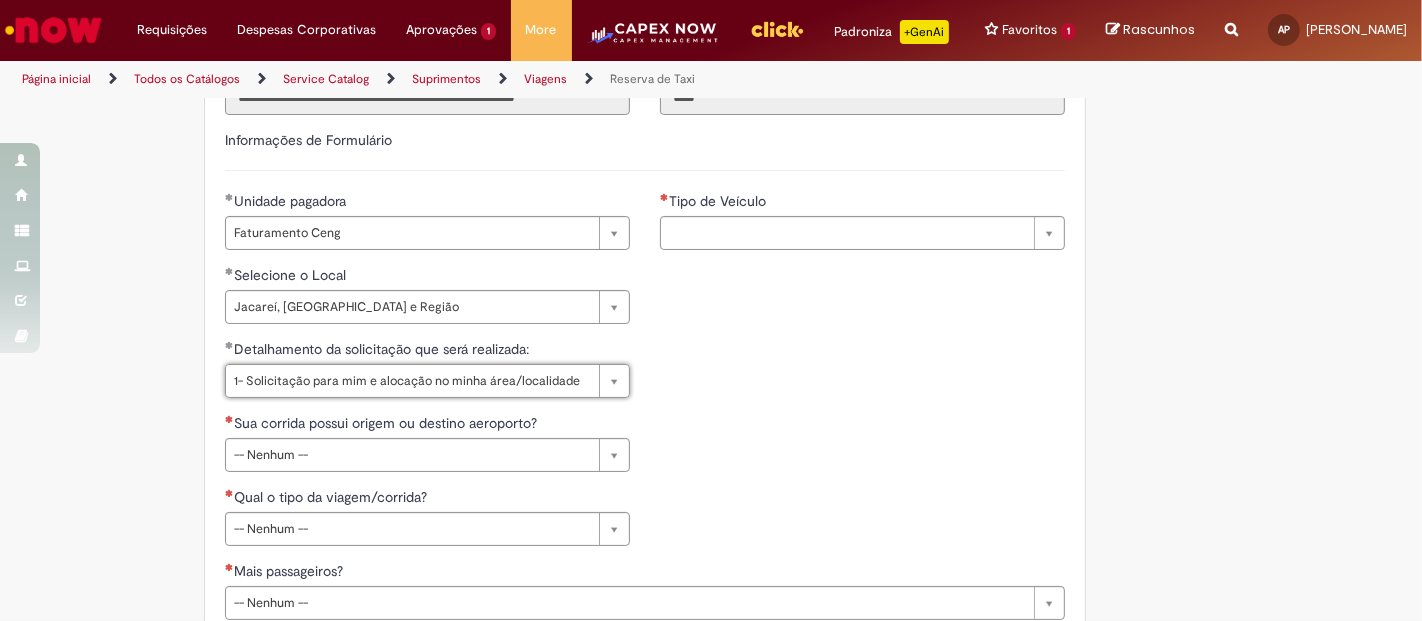 click on "**********" at bounding box center (645, 339) 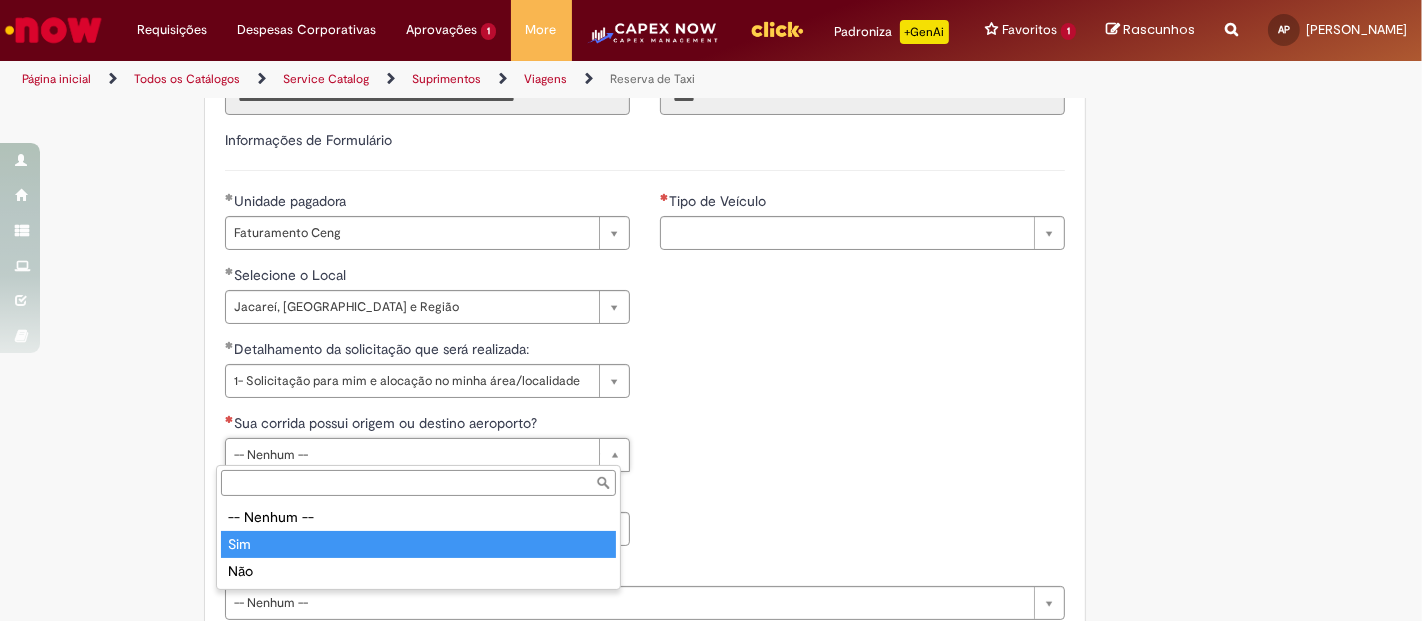 type on "***" 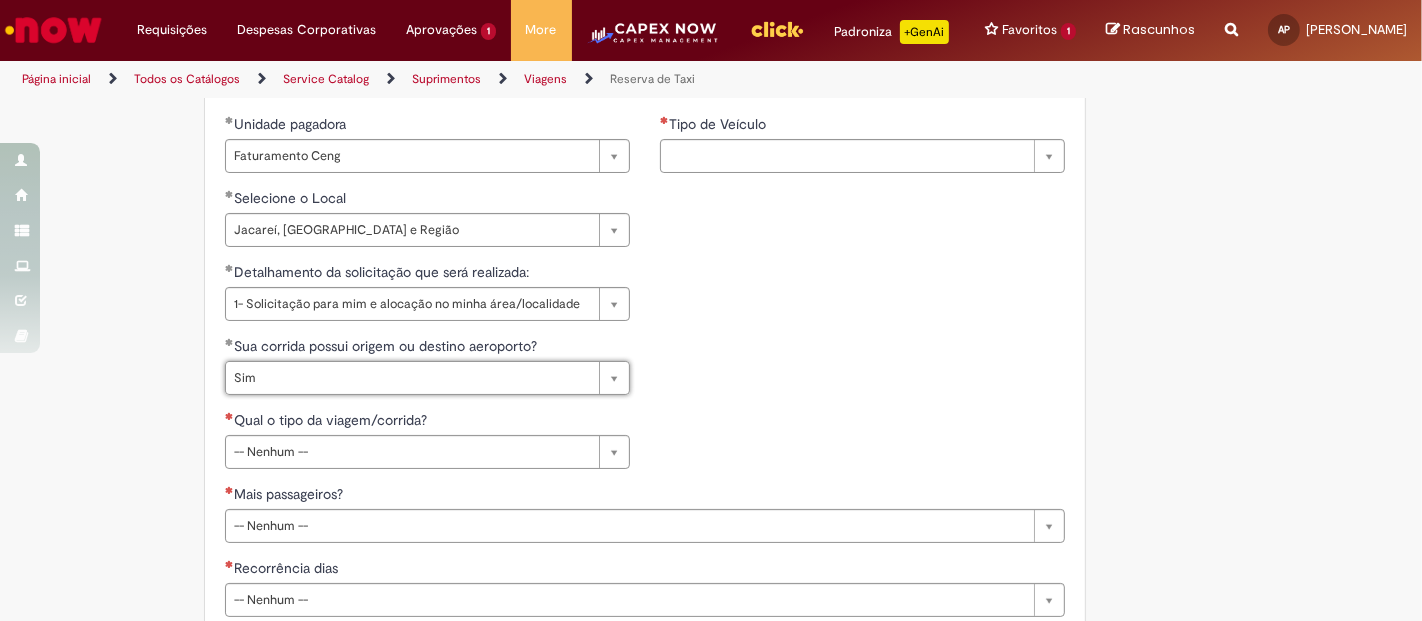 scroll, scrollTop: 1000, scrollLeft: 0, axis: vertical 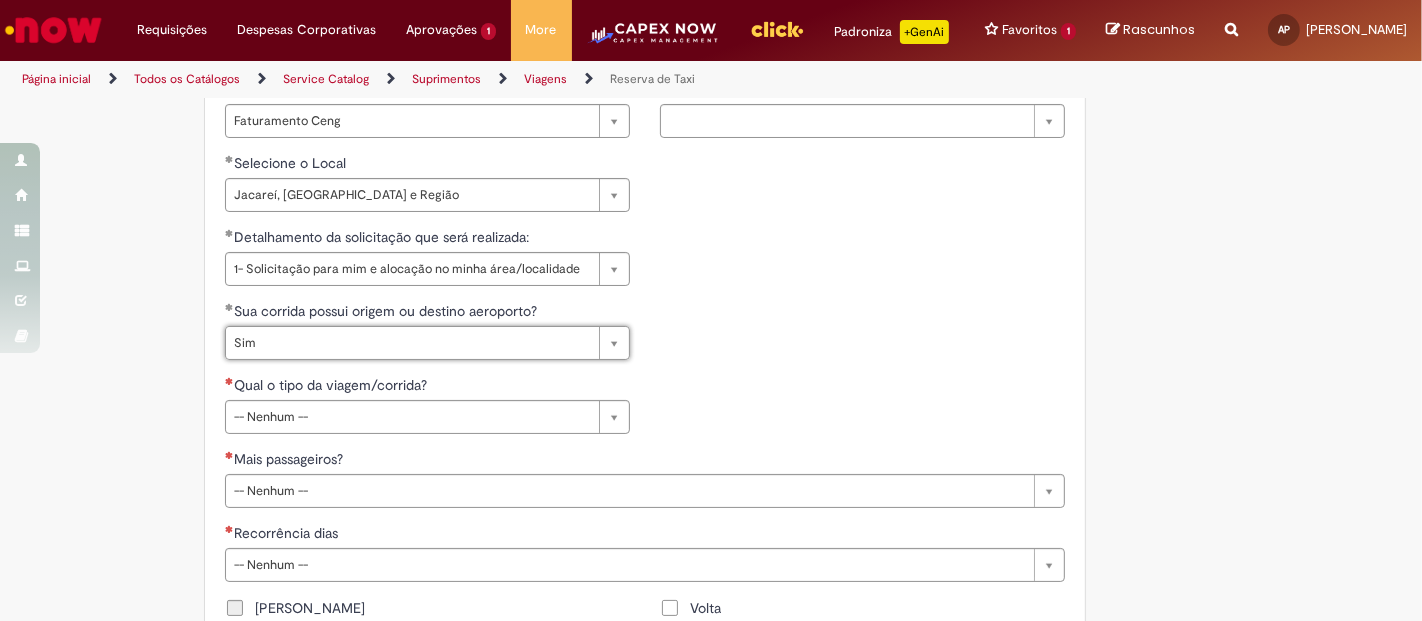 click on "**********" at bounding box center [645, 227] 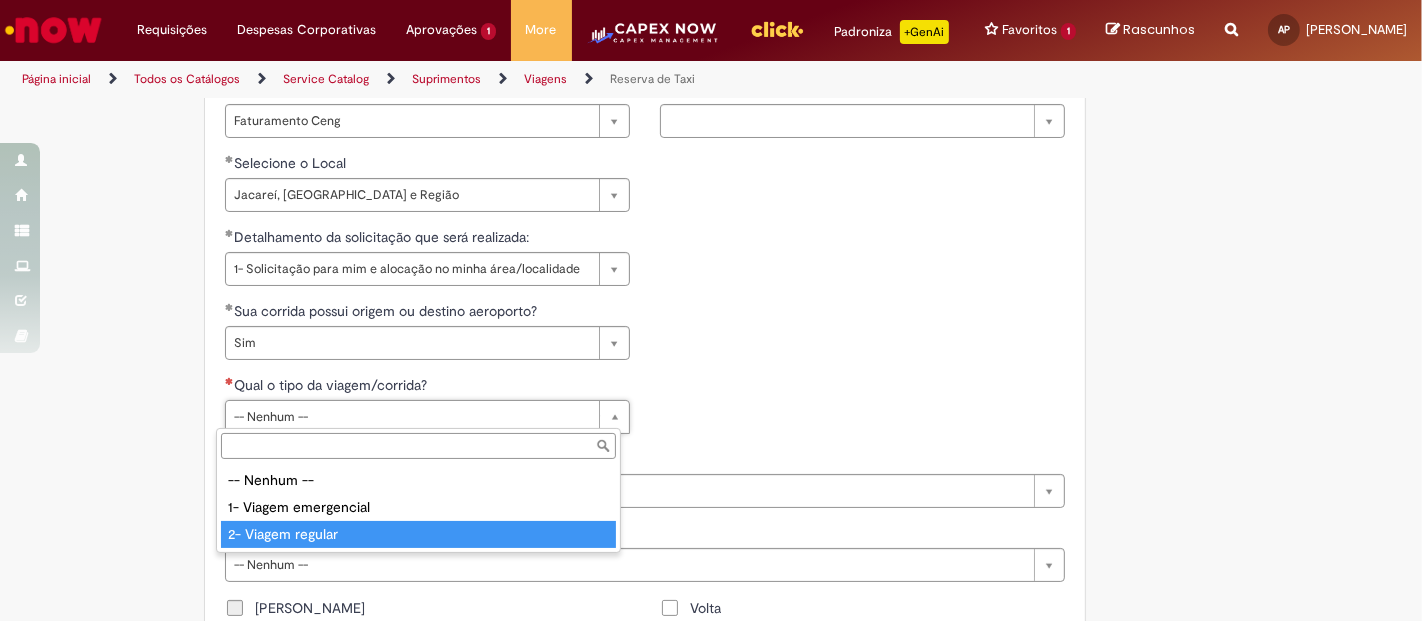 drag, startPoint x: 311, startPoint y: 526, endPoint x: 433, endPoint y: 485, distance: 128.7051 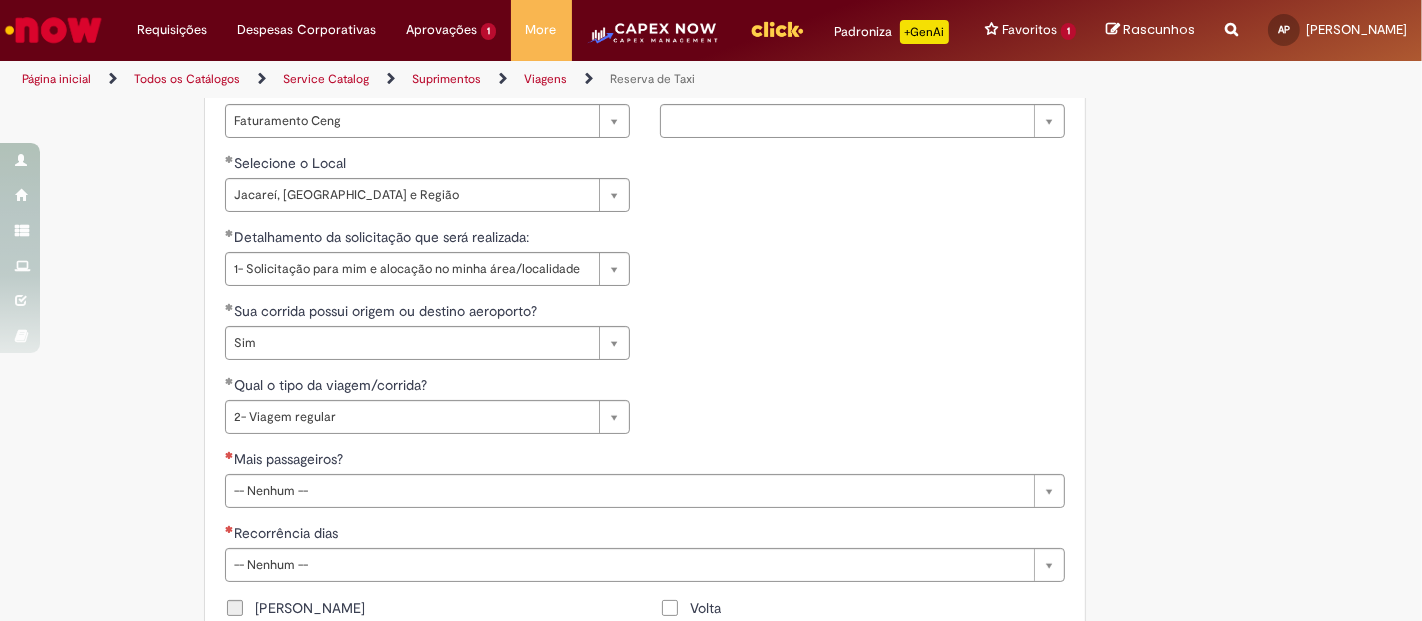 click on "**********" at bounding box center (645, 412) 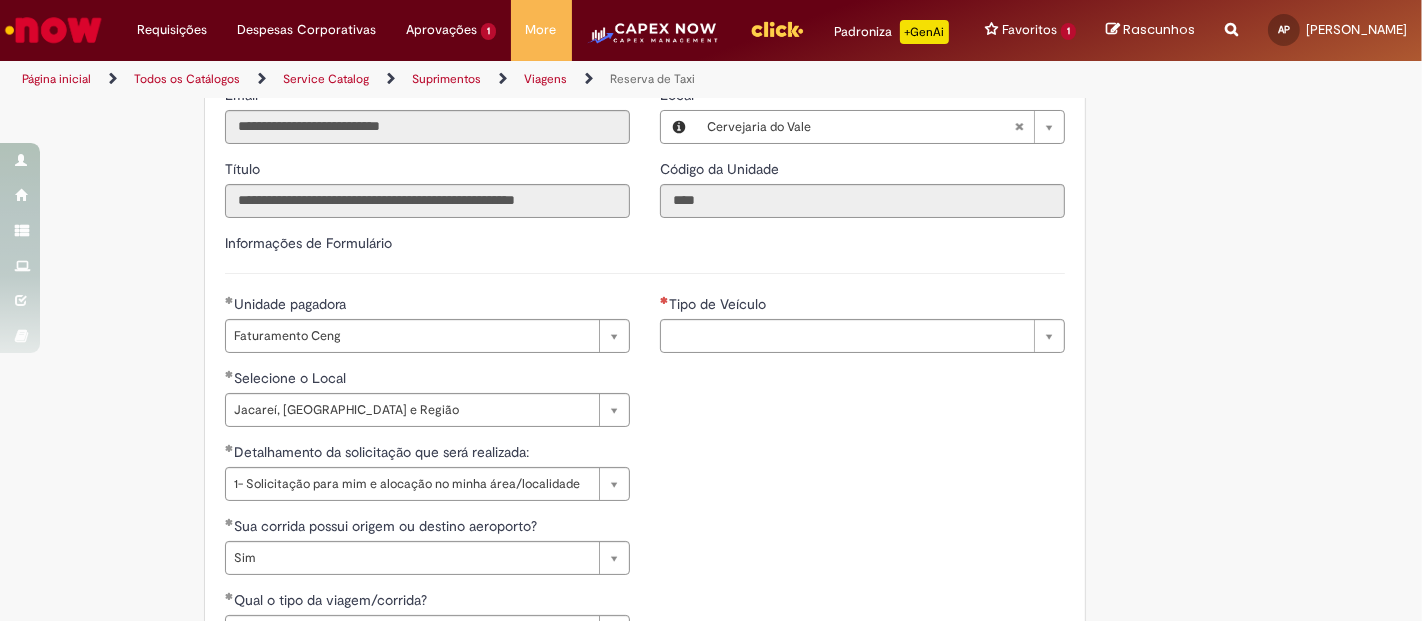 scroll, scrollTop: 777, scrollLeft: 0, axis: vertical 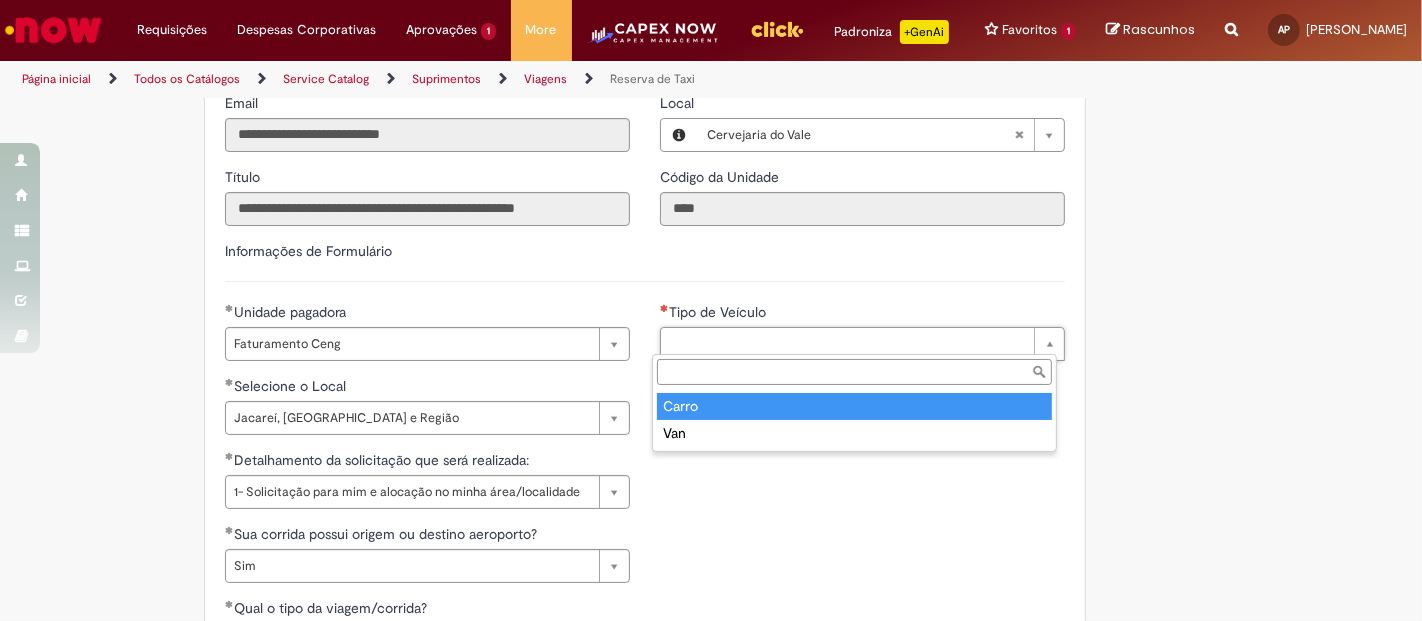 type on "*****" 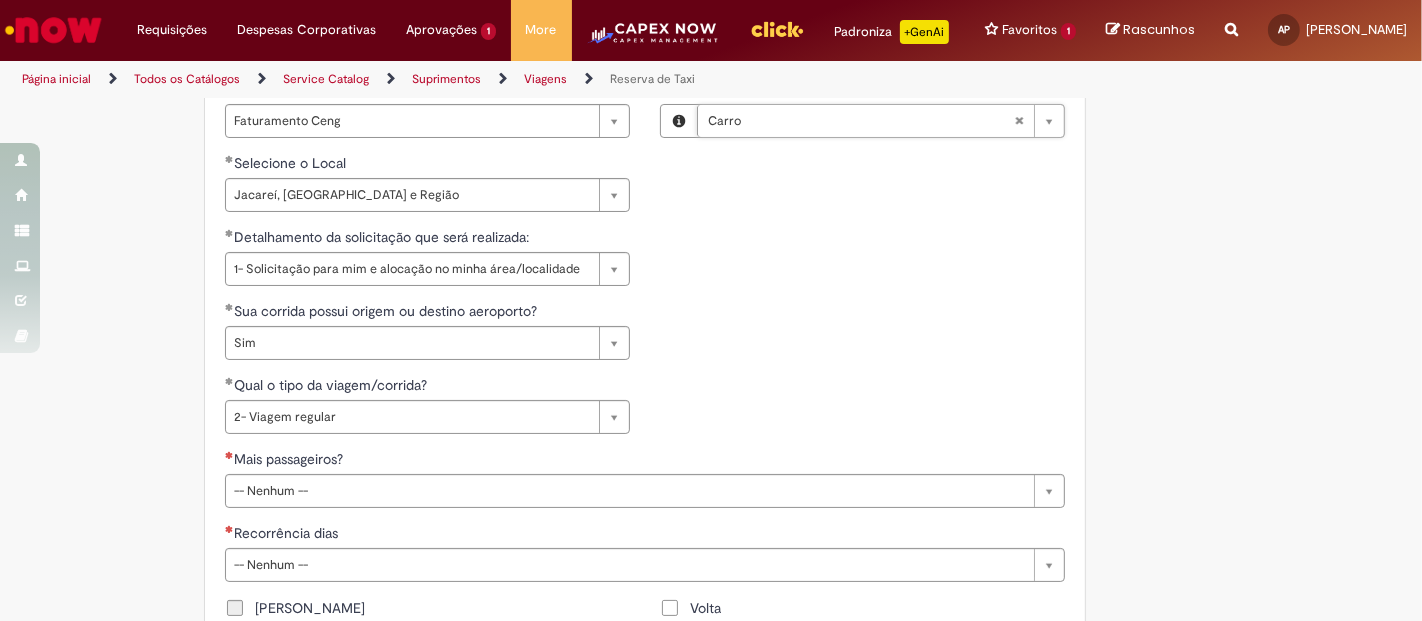scroll, scrollTop: 1111, scrollLeft: 0, axis: vertical 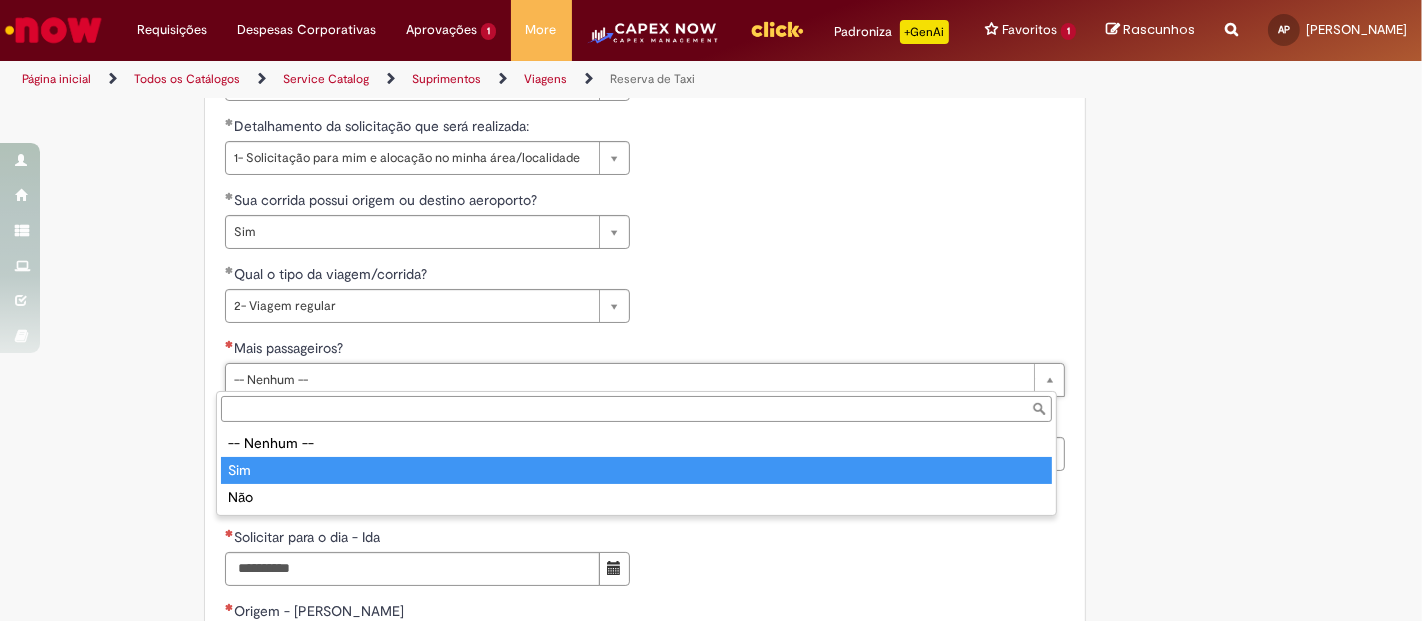 type on "***" 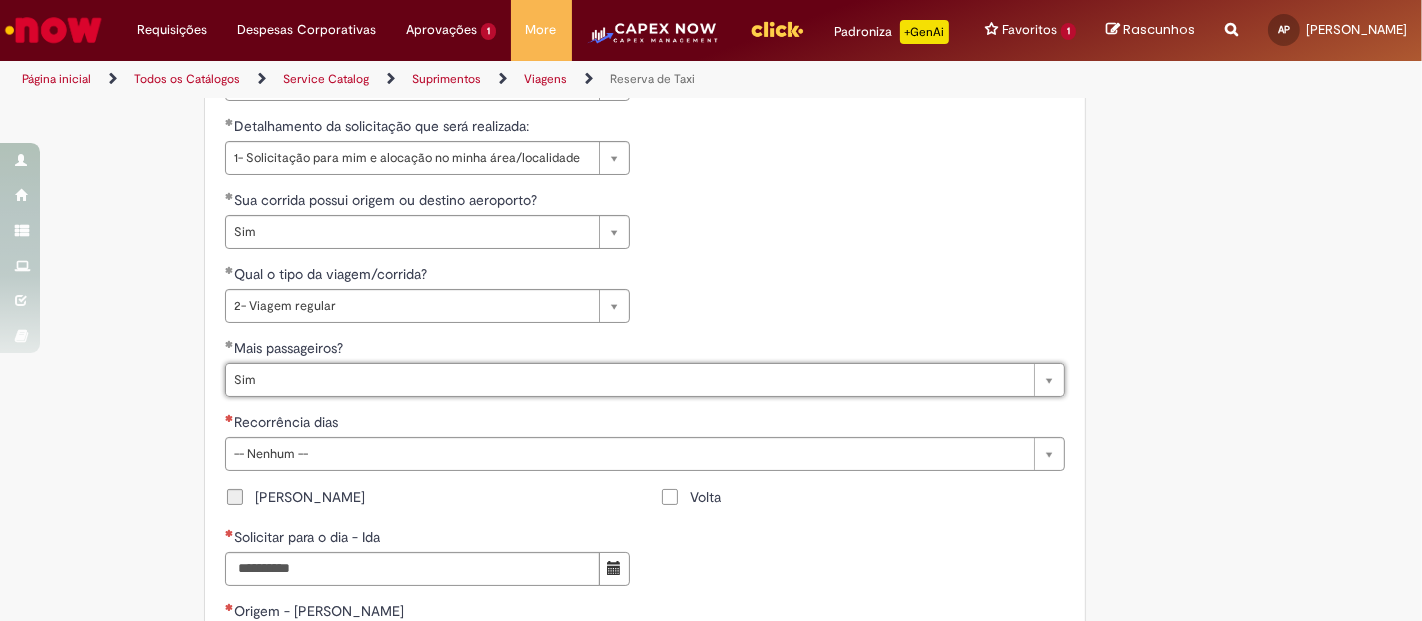 click on "Recorrência dias" at bounding box center [645, 424] 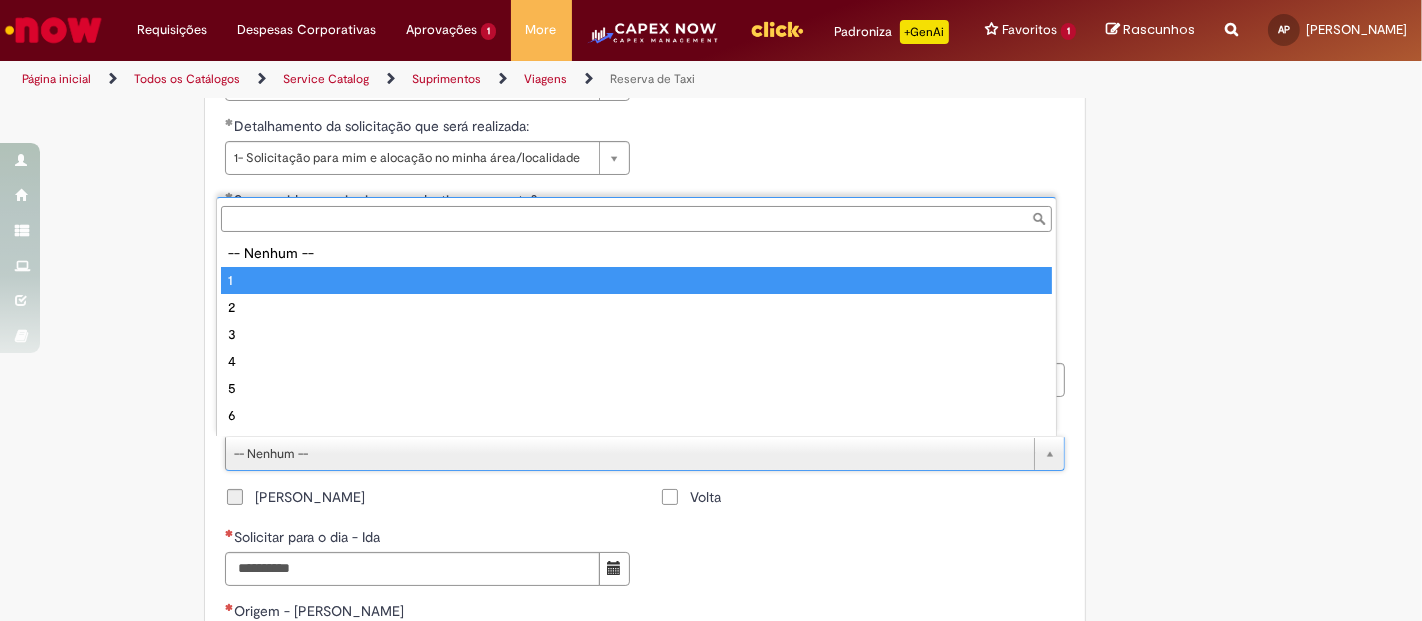 type on "*" 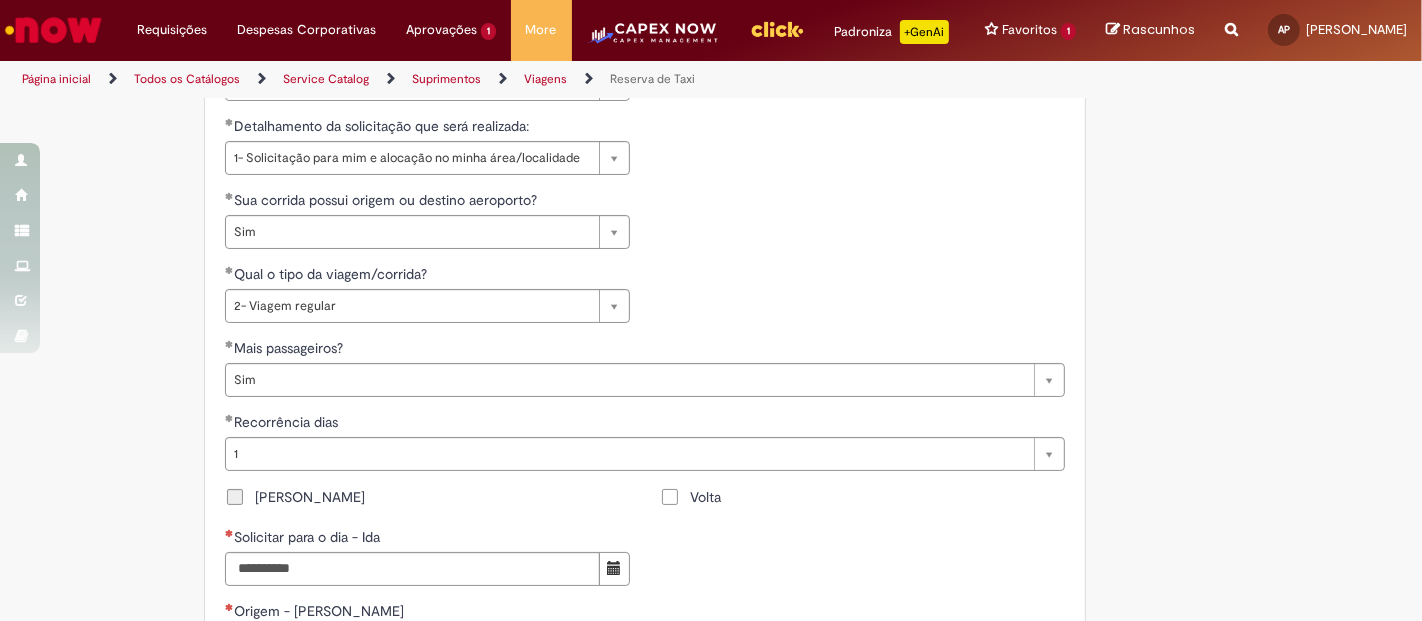 click on "[PERSON_NAME] para o dia - [PERSON_NAME] - Ida Destino - [PERSON_NAME] - [PERSON_NAME] do vôo - Ida Nº do vôo - Ida Volta Solicitar para o dia - Volta Origem - Volta Destino - Volta Horário - Volta Horário do vôo - Volta Nº do vôo - Volta" at bounding box center [645, 729] 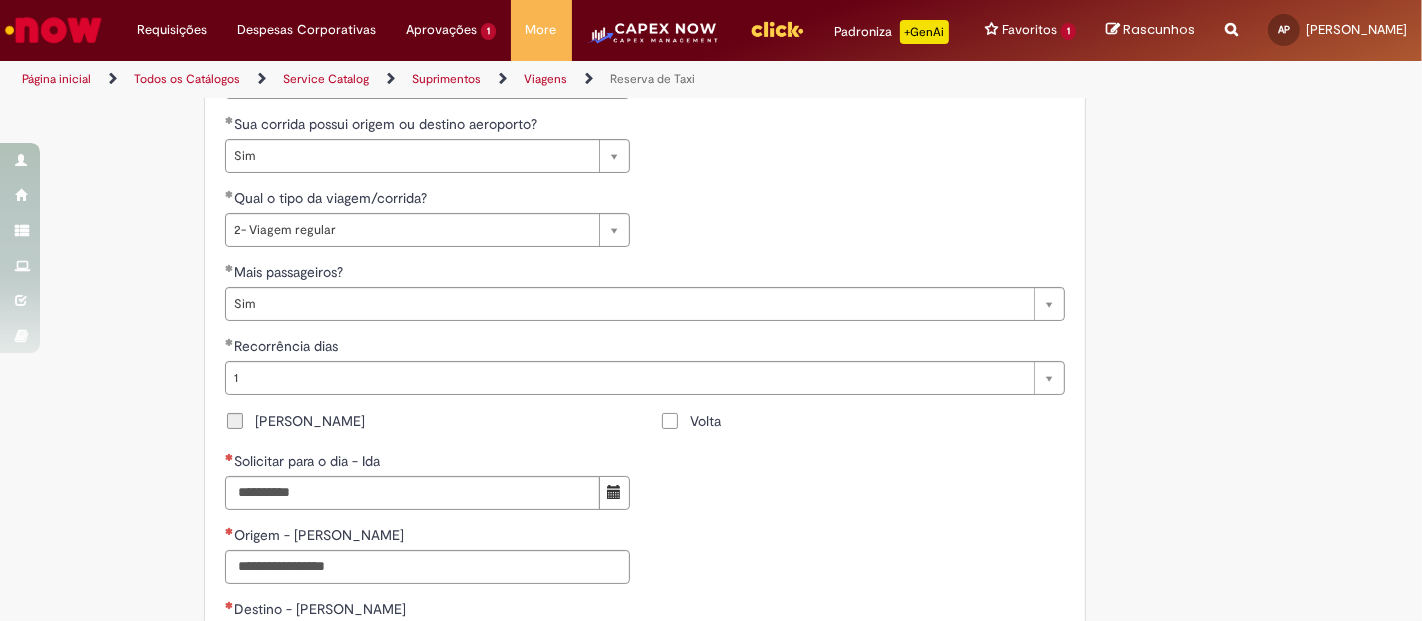 scroll, scrollTop: 1222, scrollLeft: 0, axis: vertical 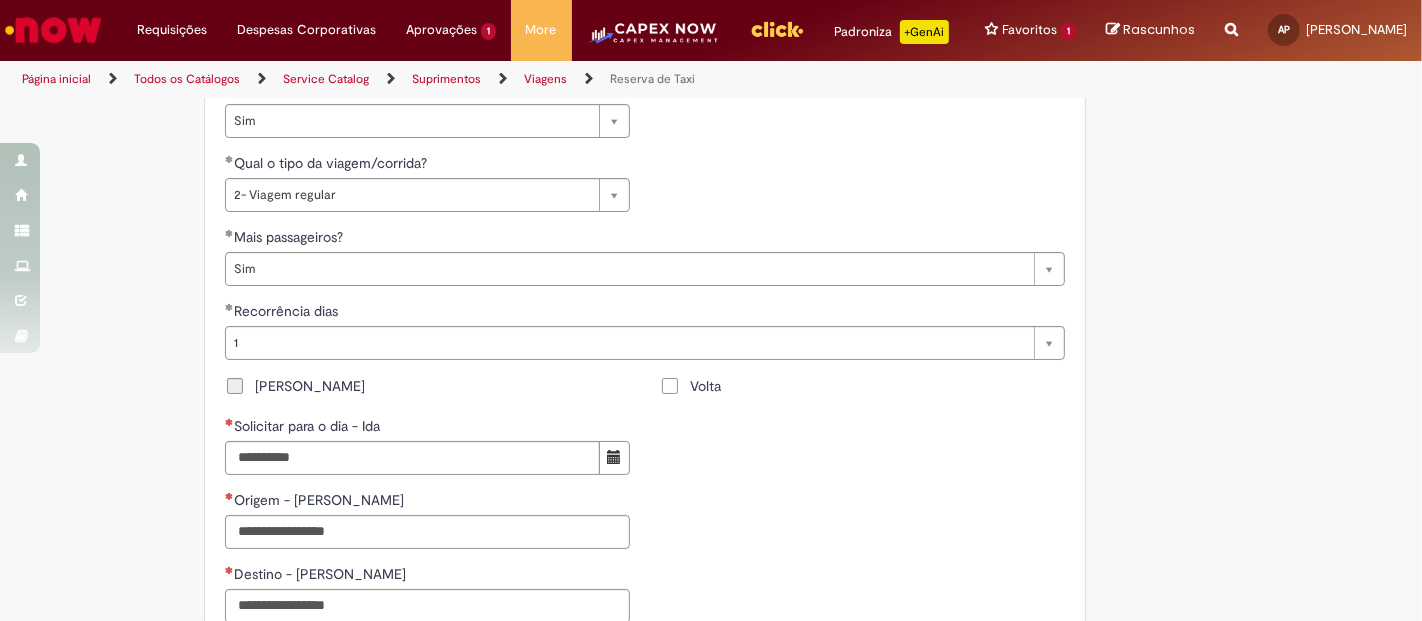 click on "Volta" at bounding box center (705, 386) 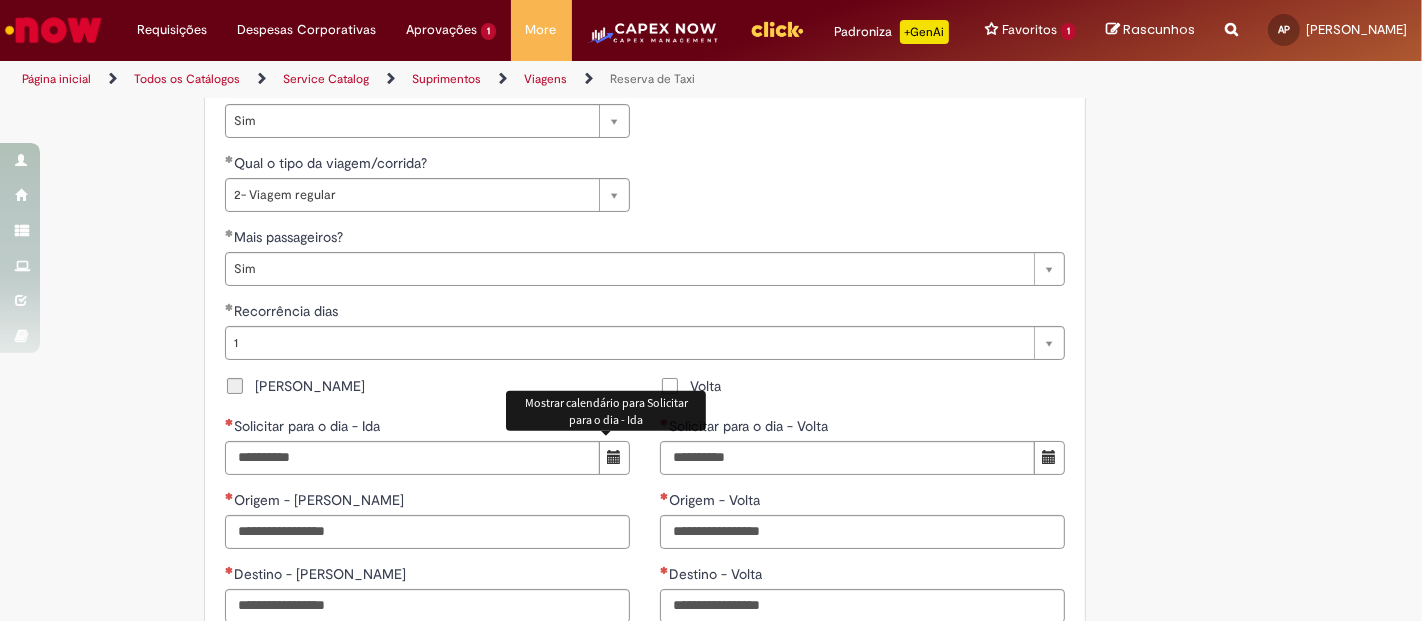click at bounding box center (614, 457) 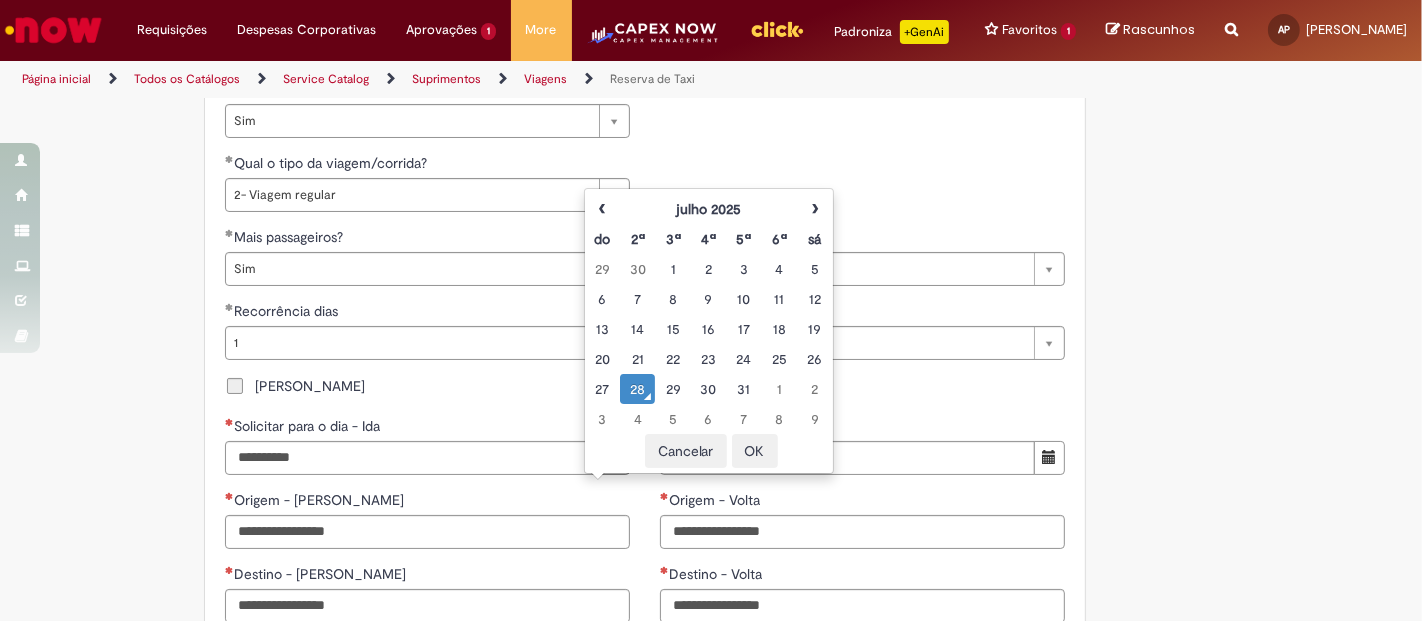 click on "28" at bounding box center [637, 389] 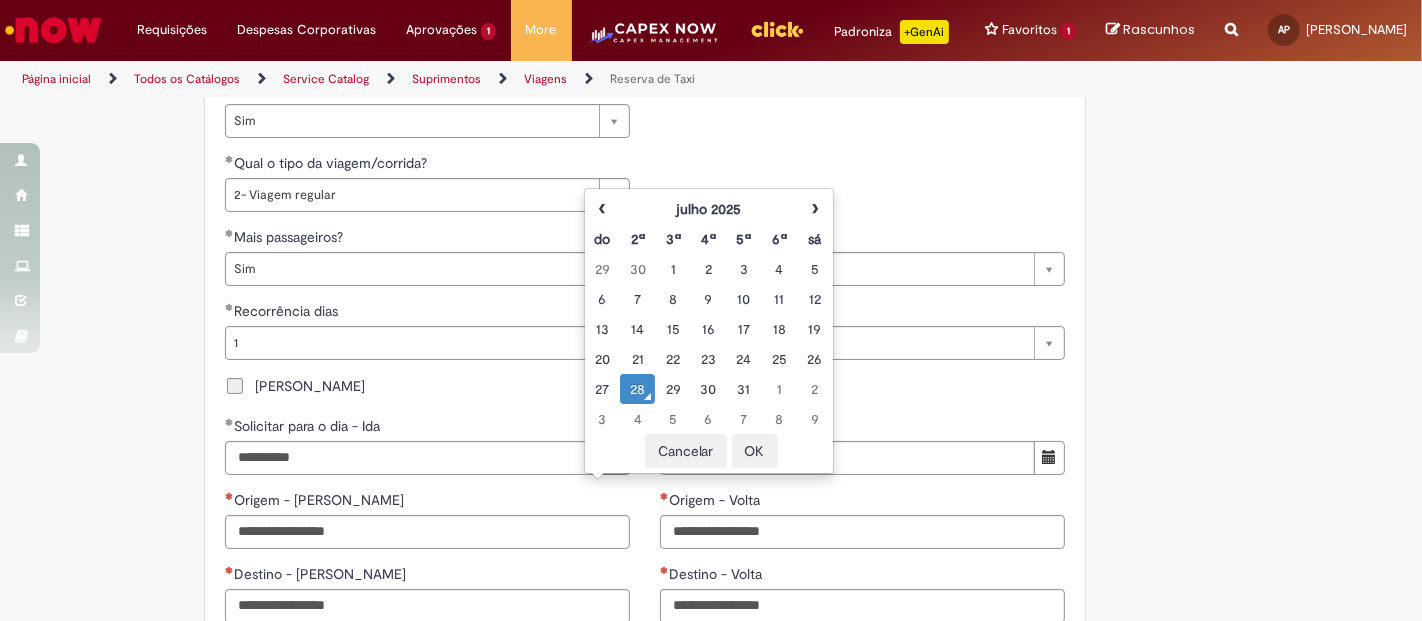 click on "**********" at bounding box center (645, 301) 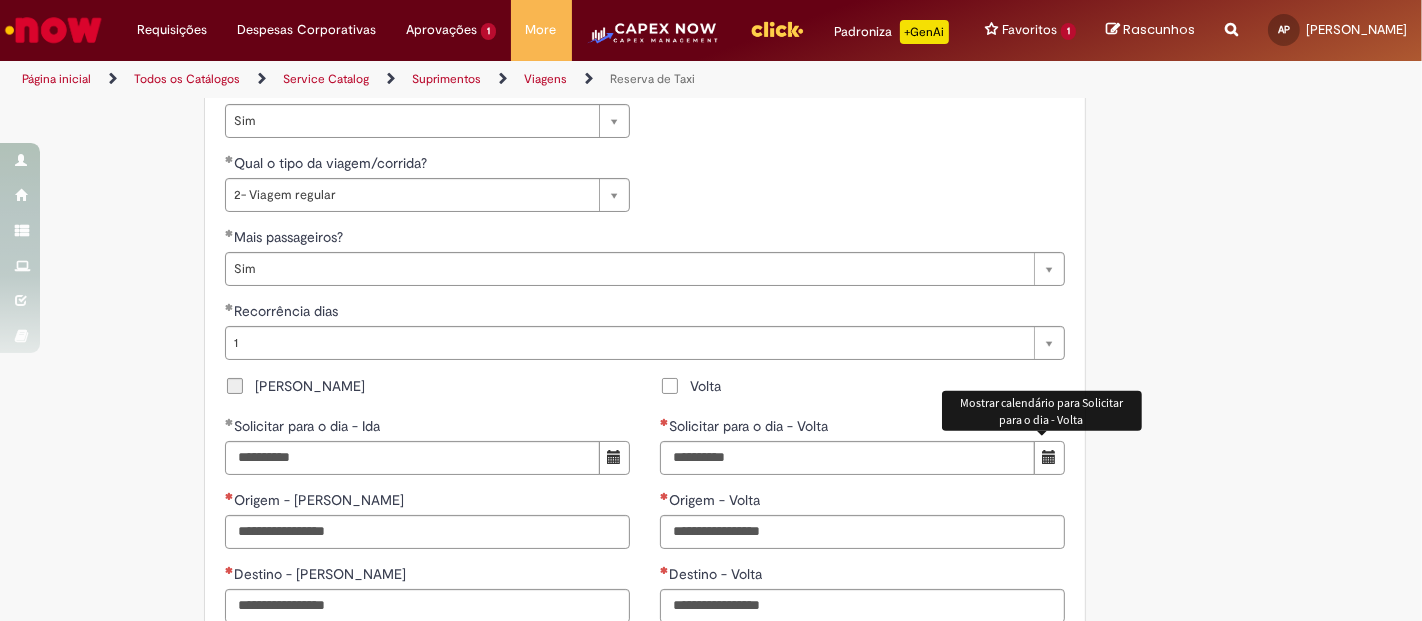 click at bounding box center [1049, 457] 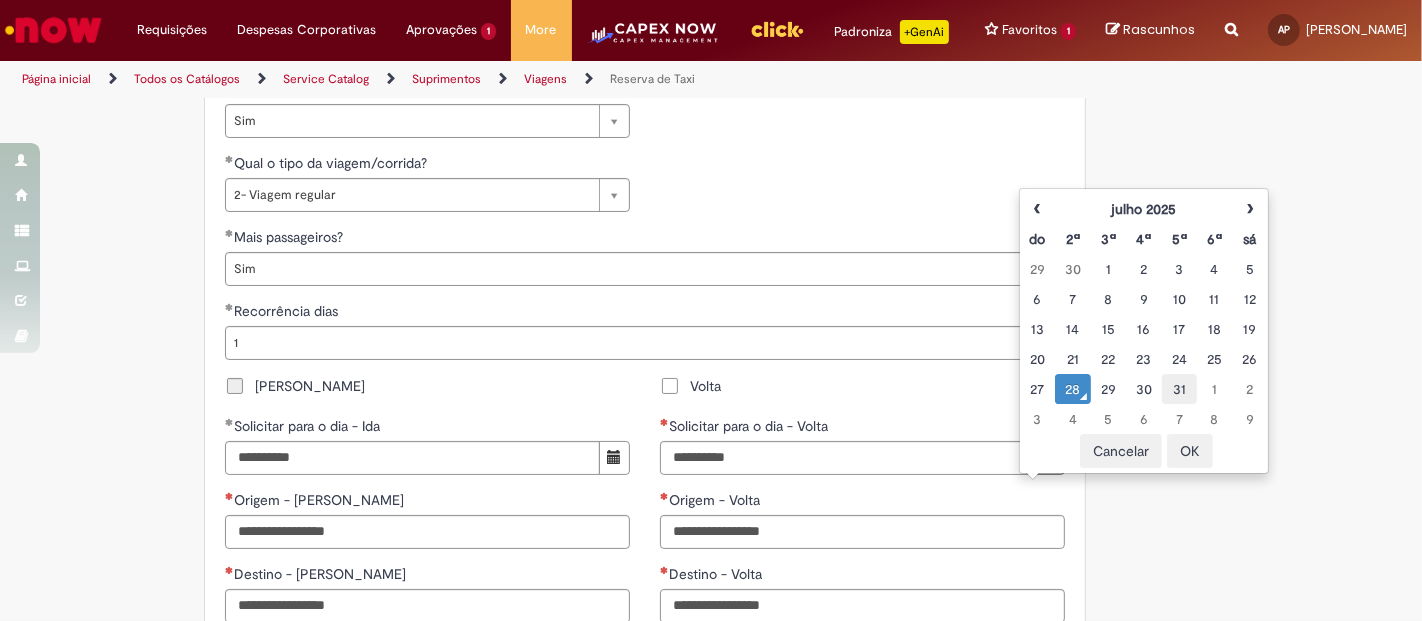 click on "31" at bounding box center (1179, 389) 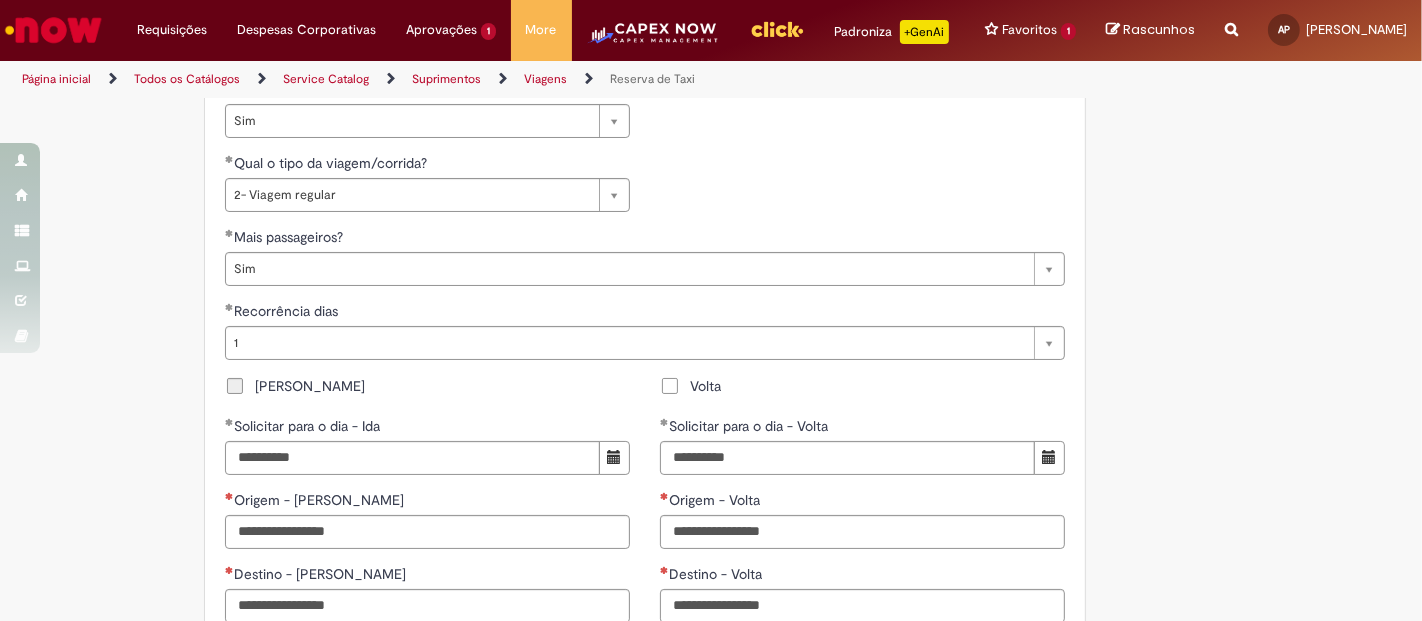 click on "**********" at bounding box center (711, 216) 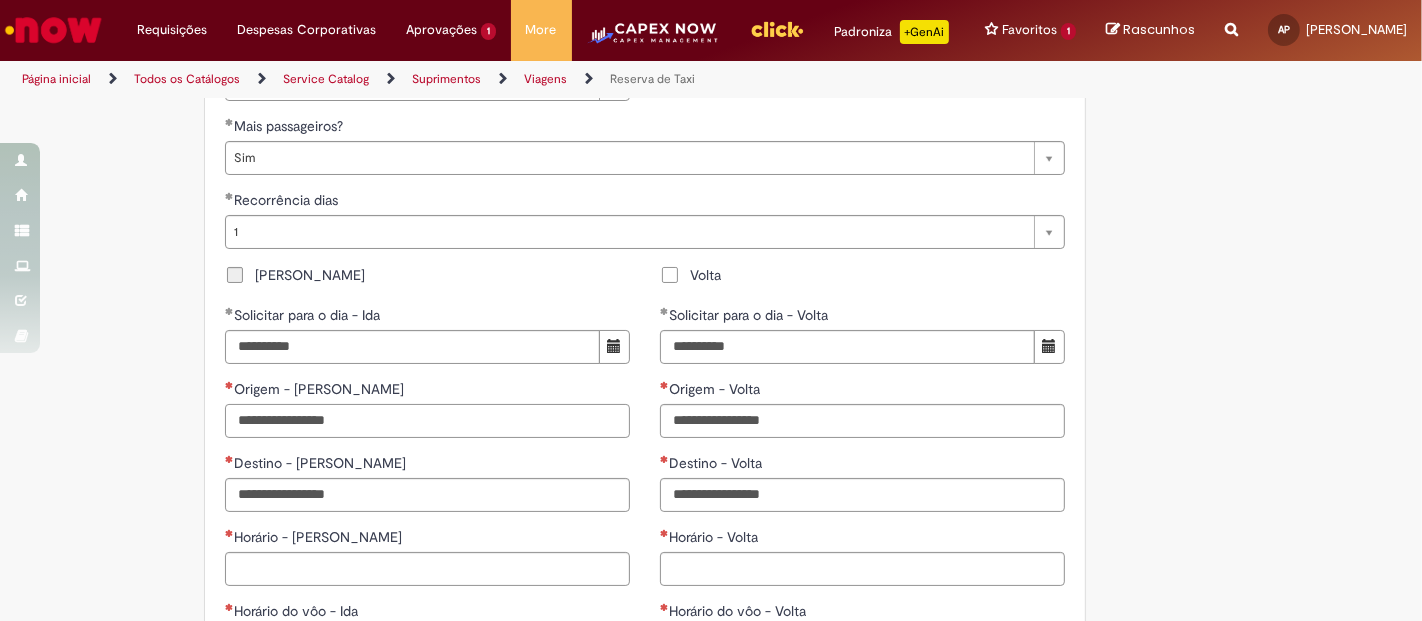 click on "Origem - [PERSON_NAME]" at bounding box center (427, 421) 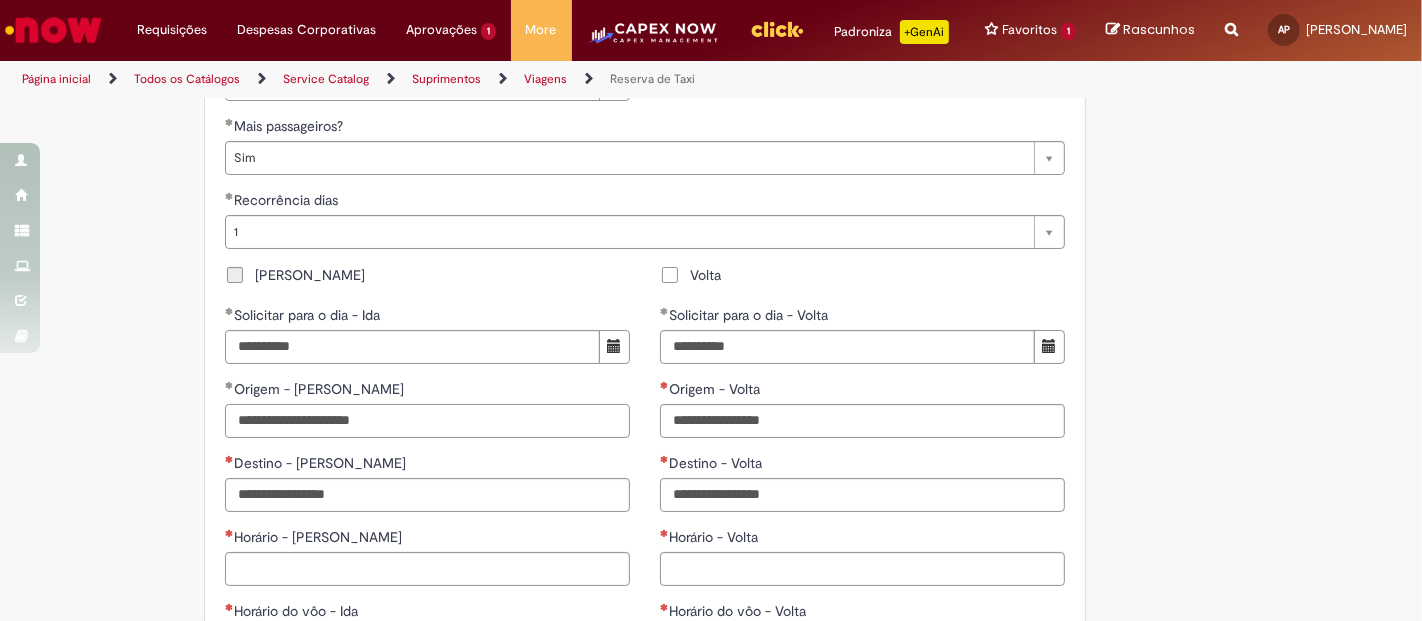 type on "**********" 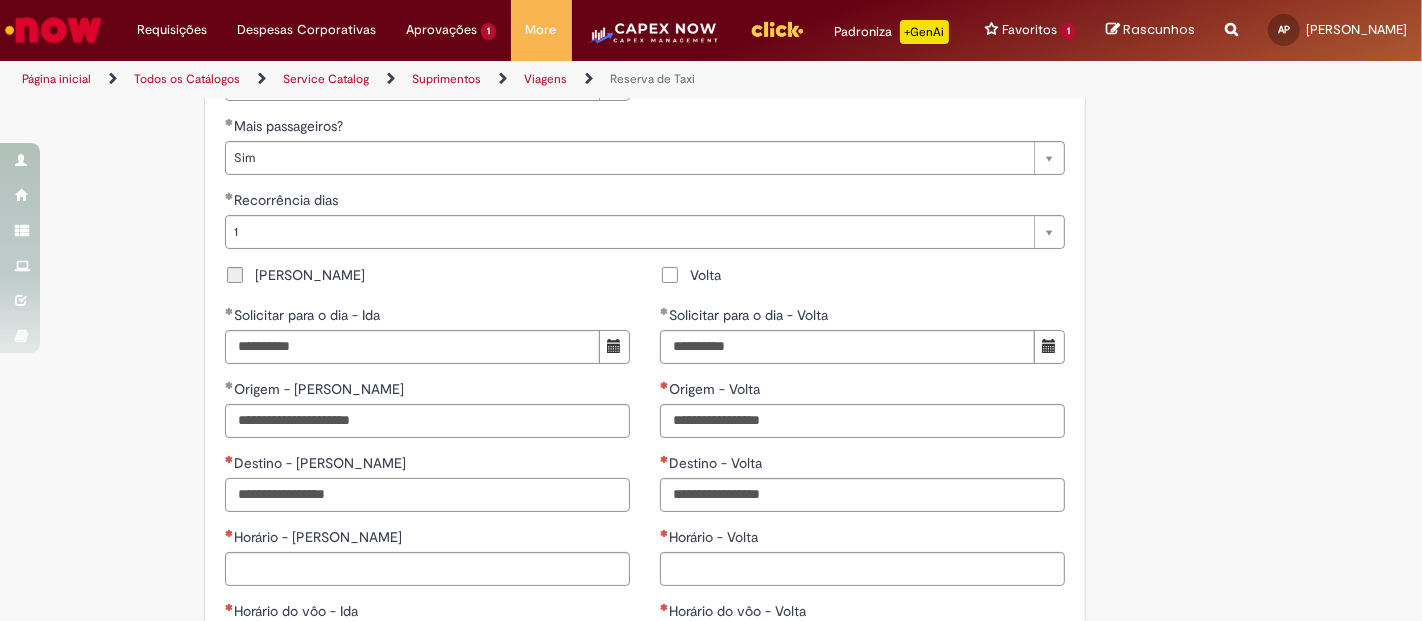 click on "Destino - [PERSON_NAME]" at bounding box center (427, 495) 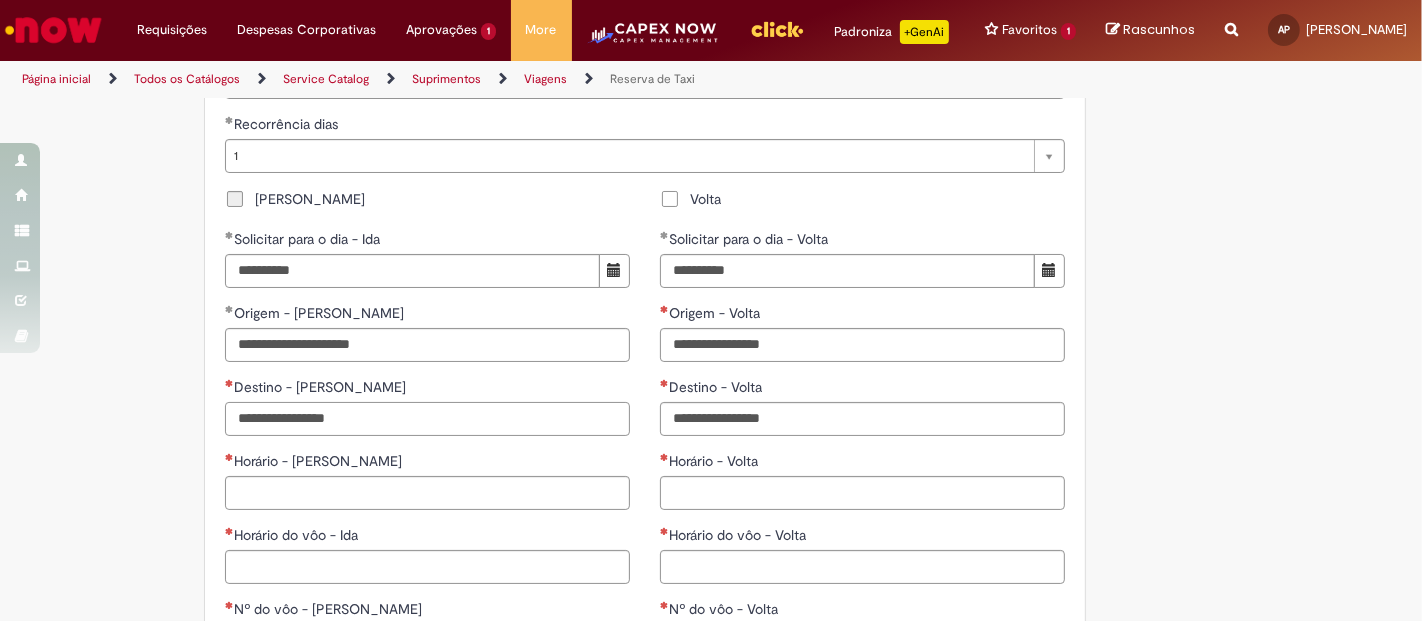scroll, scrollTop: 1444, scrollLeft: 0, axis: vertical 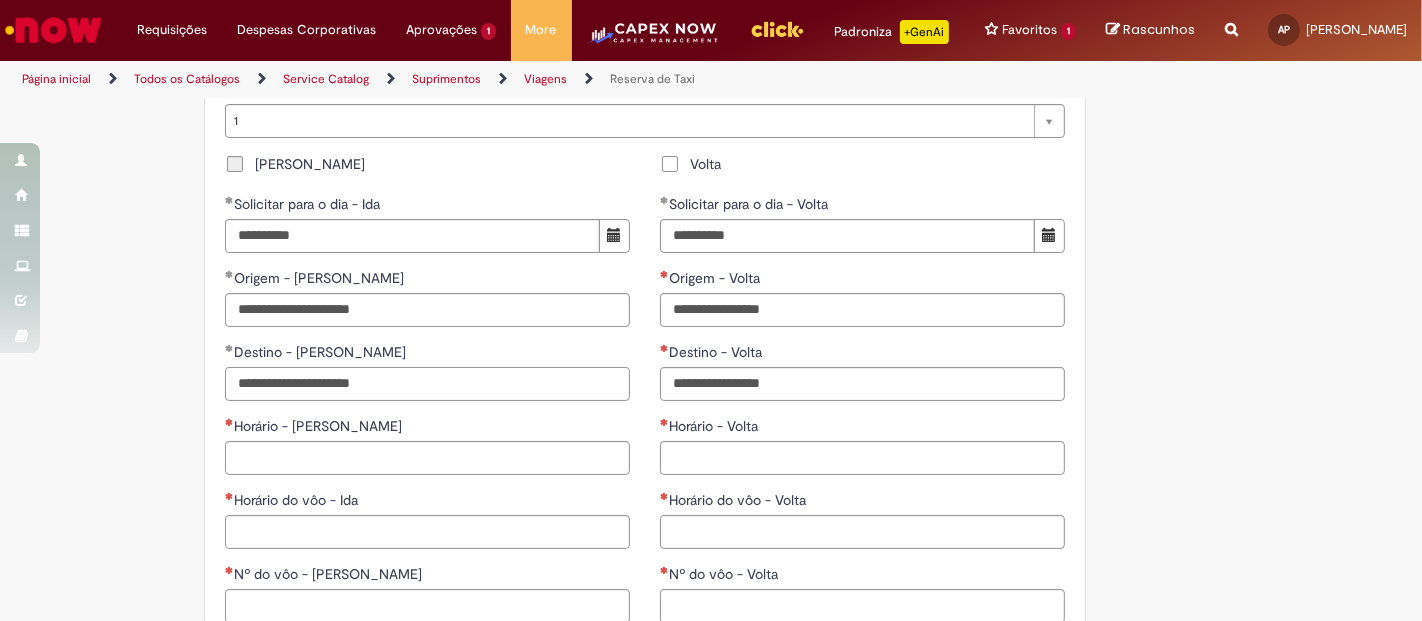 type on "**********" 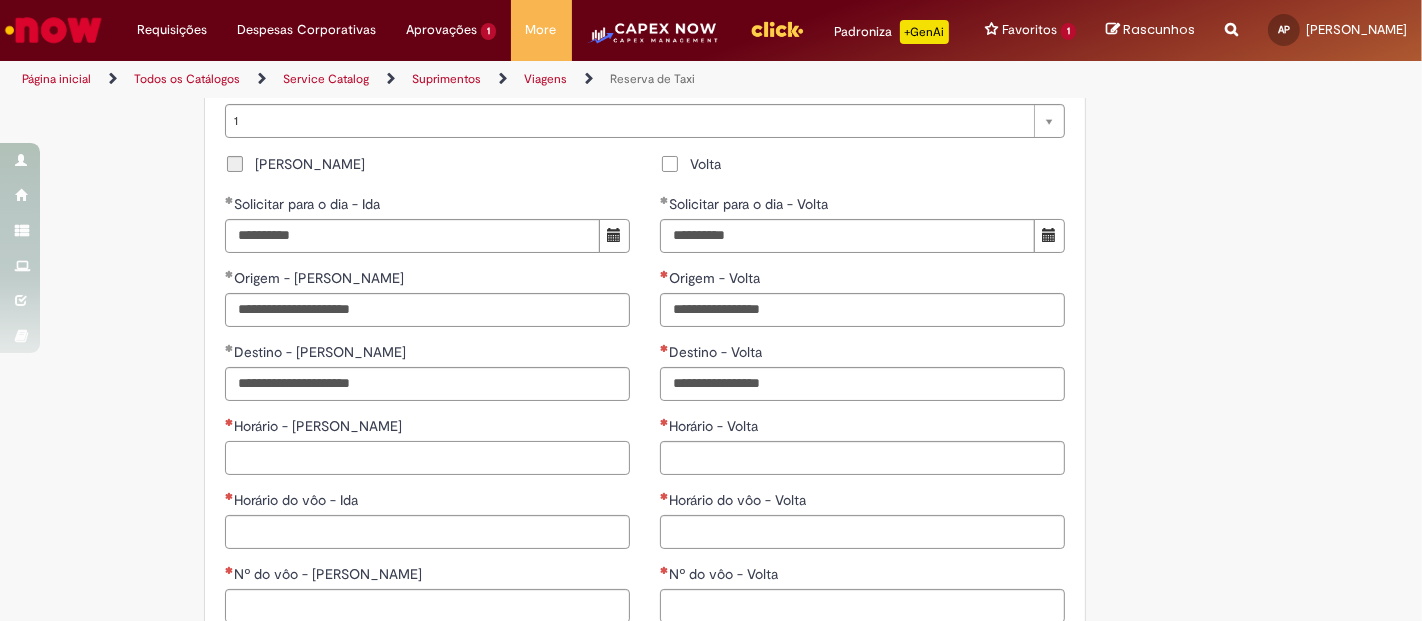 click on "Horário - [PERSON_NAME]" at bounding box center (427, 458) 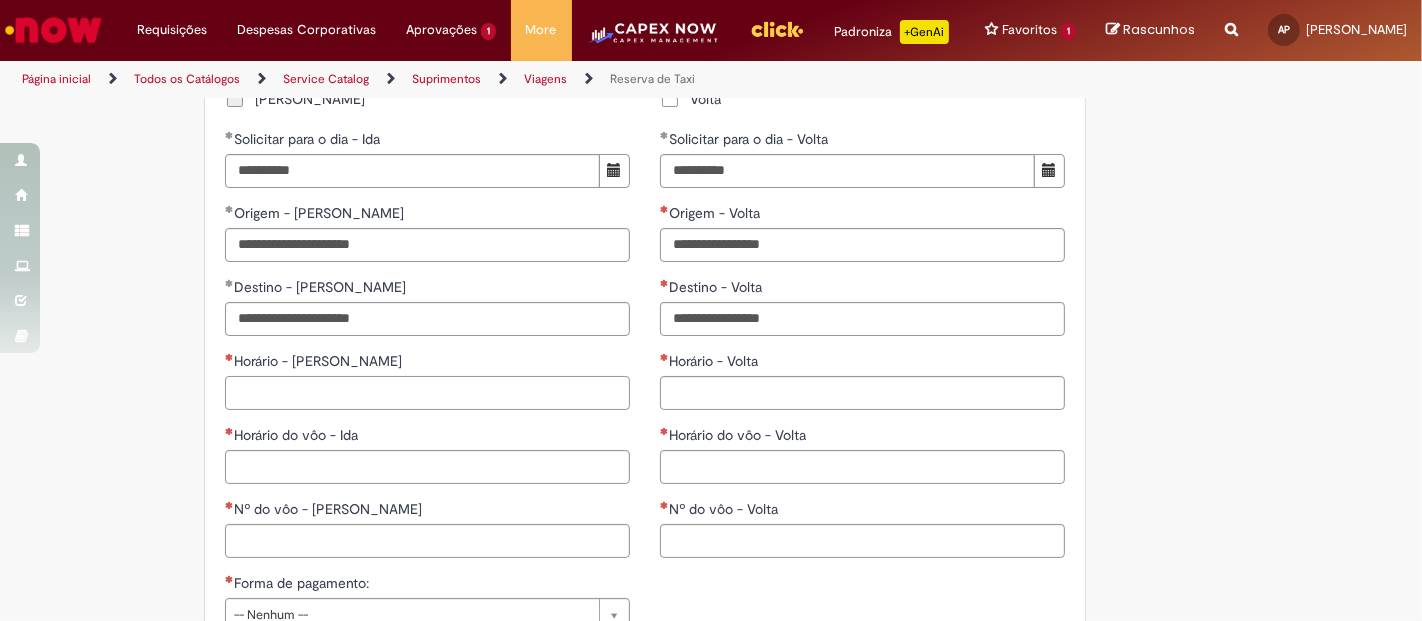 scroll, scrollTop: 1666, scrollLeft: 0, axis: vertical 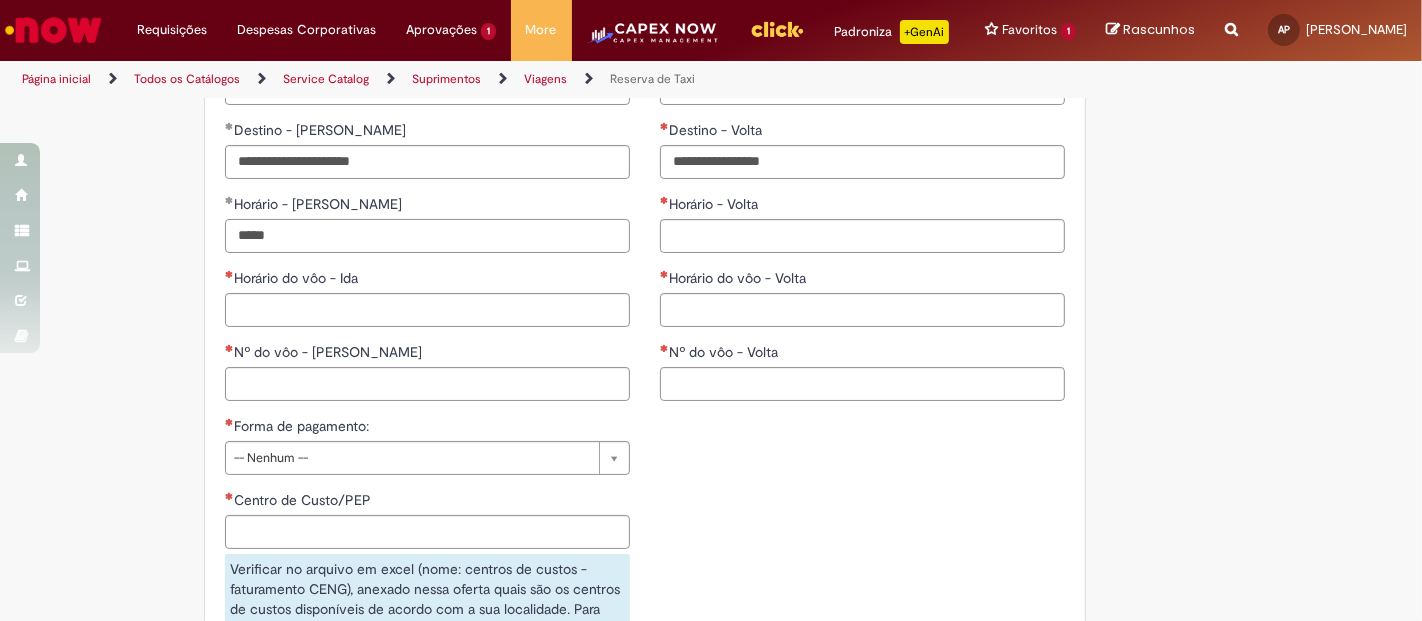 type on "*****" 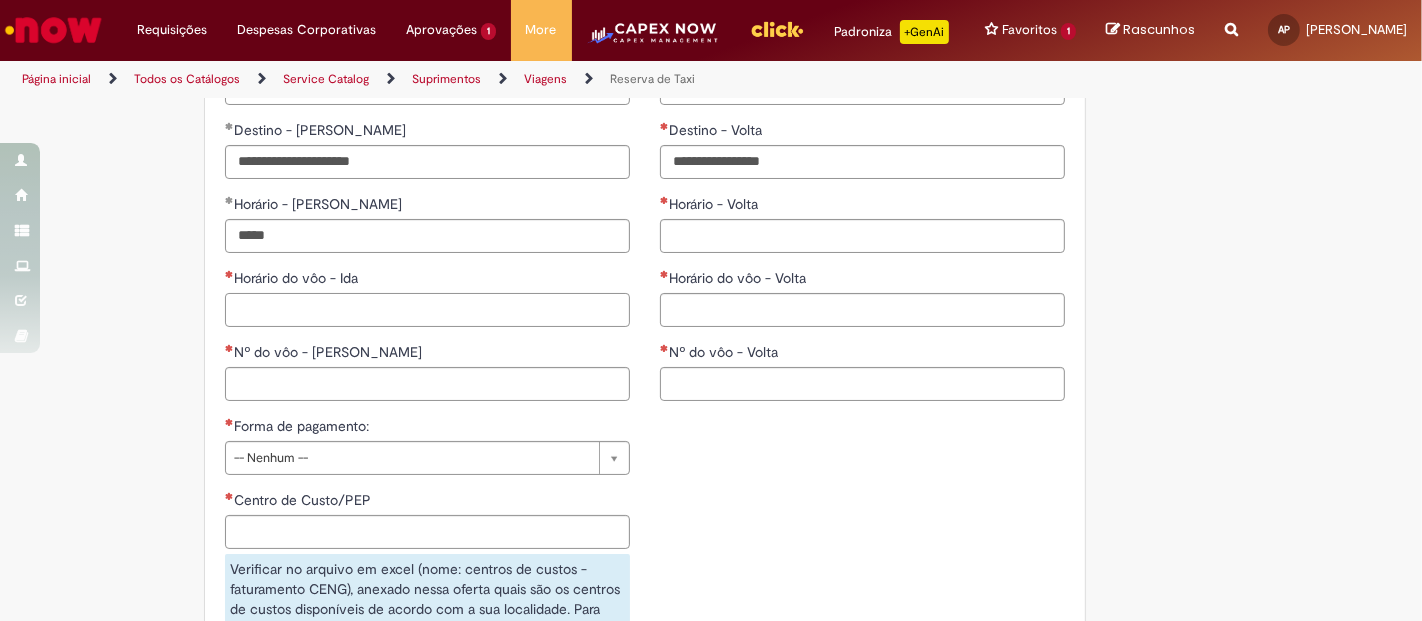click on "Horário do vôo - Ida" at bounding box center (427, 310) 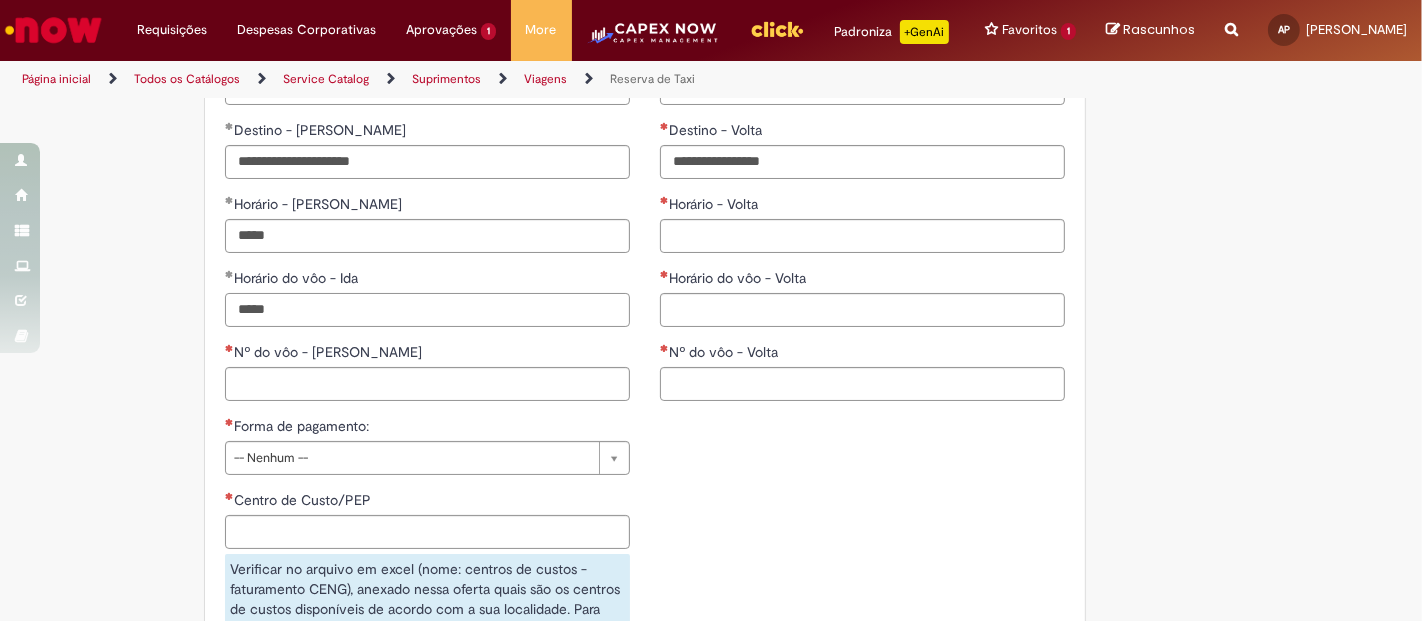 type on "*****" 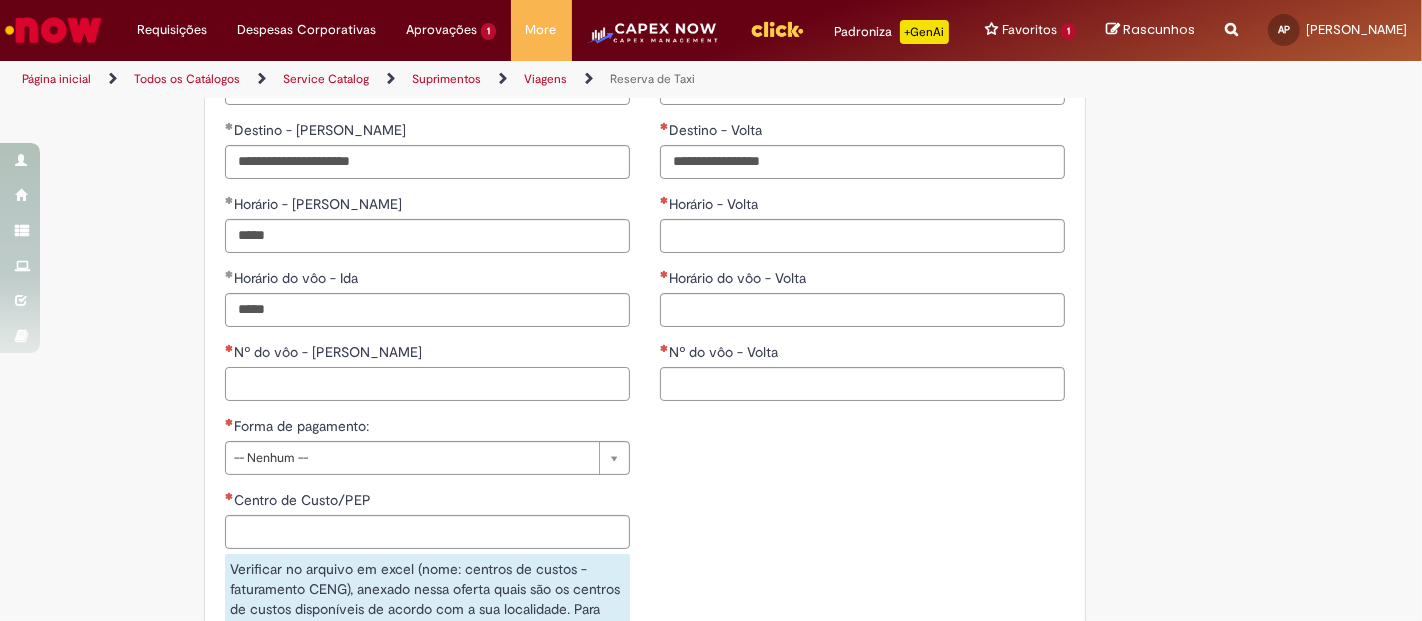 click on "Nº do vôo - [PERSON_NAME]" at bounding box center [427, 384] 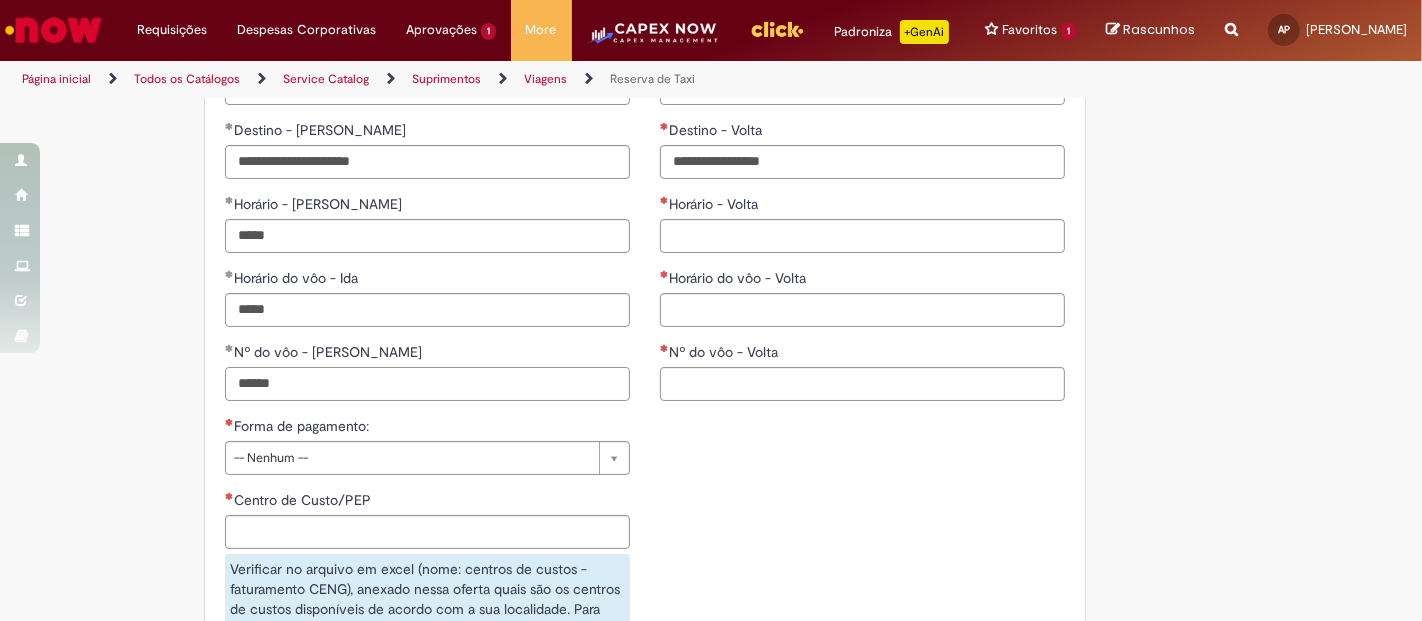 type on "******" 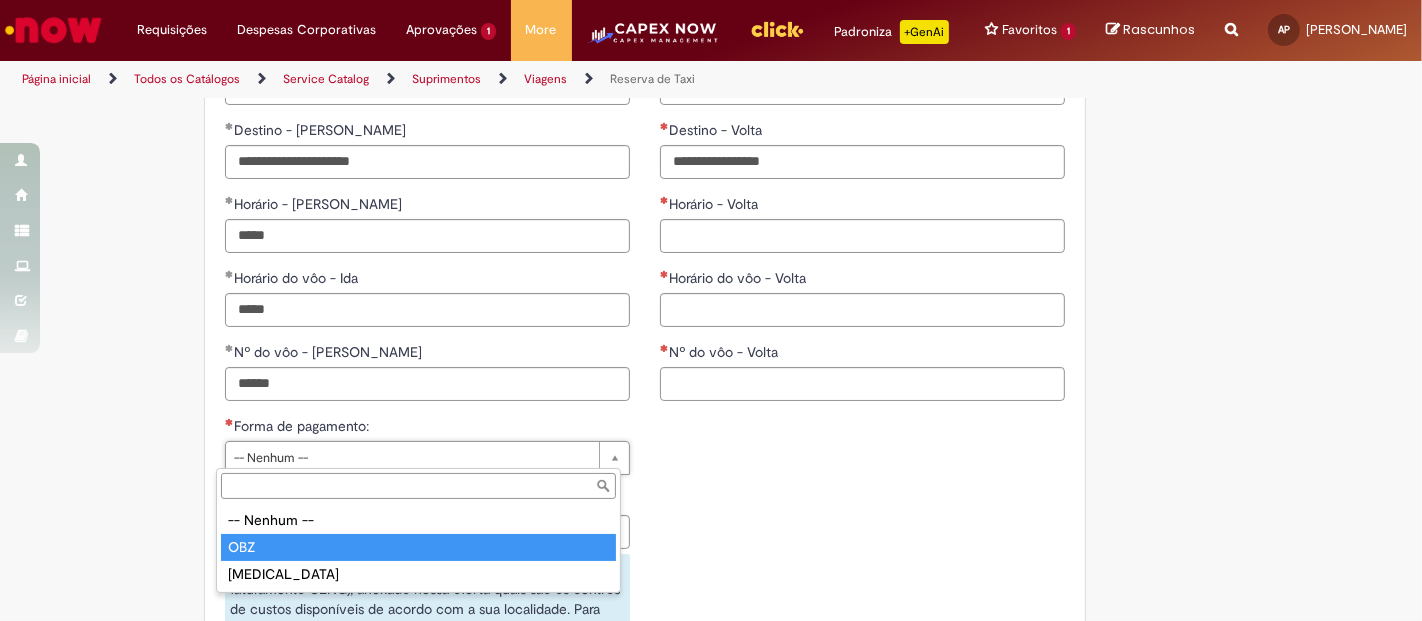 drag, startPoint x: 327, startPoint y: 546, endPoint x: 468, endPoint y: 519, distance: 143.56183 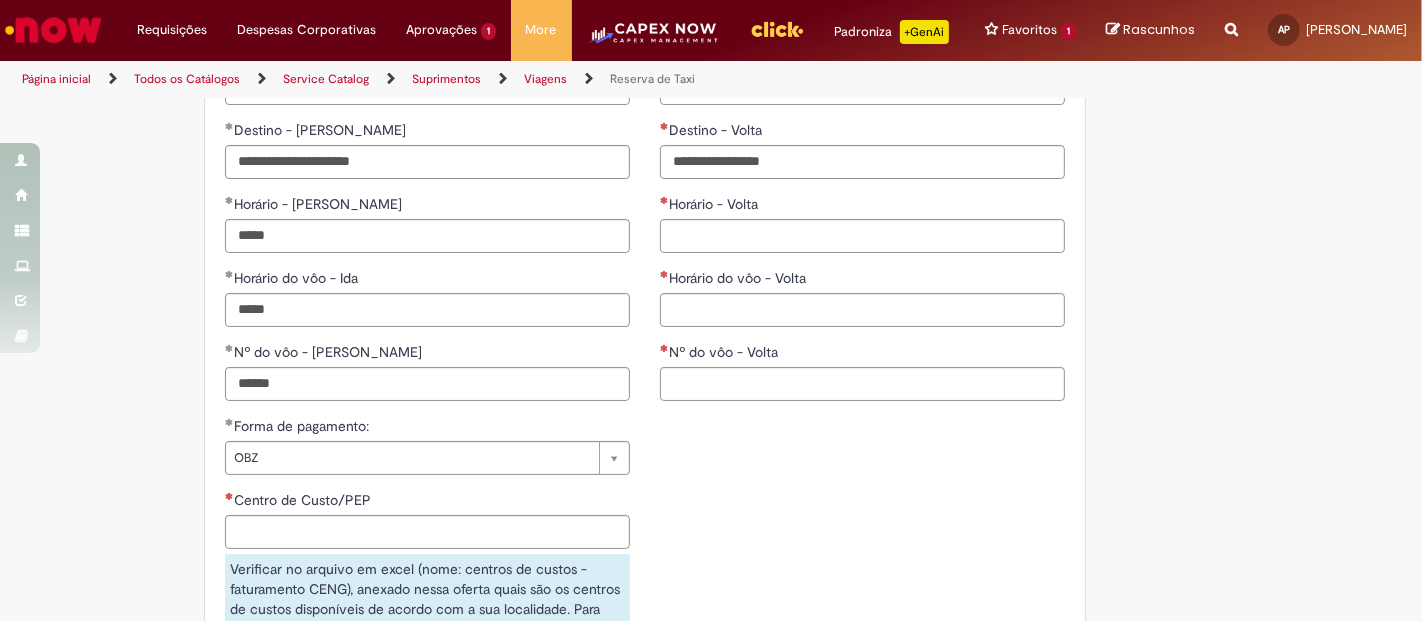 click on "**********" at bounding box center (645, 537) 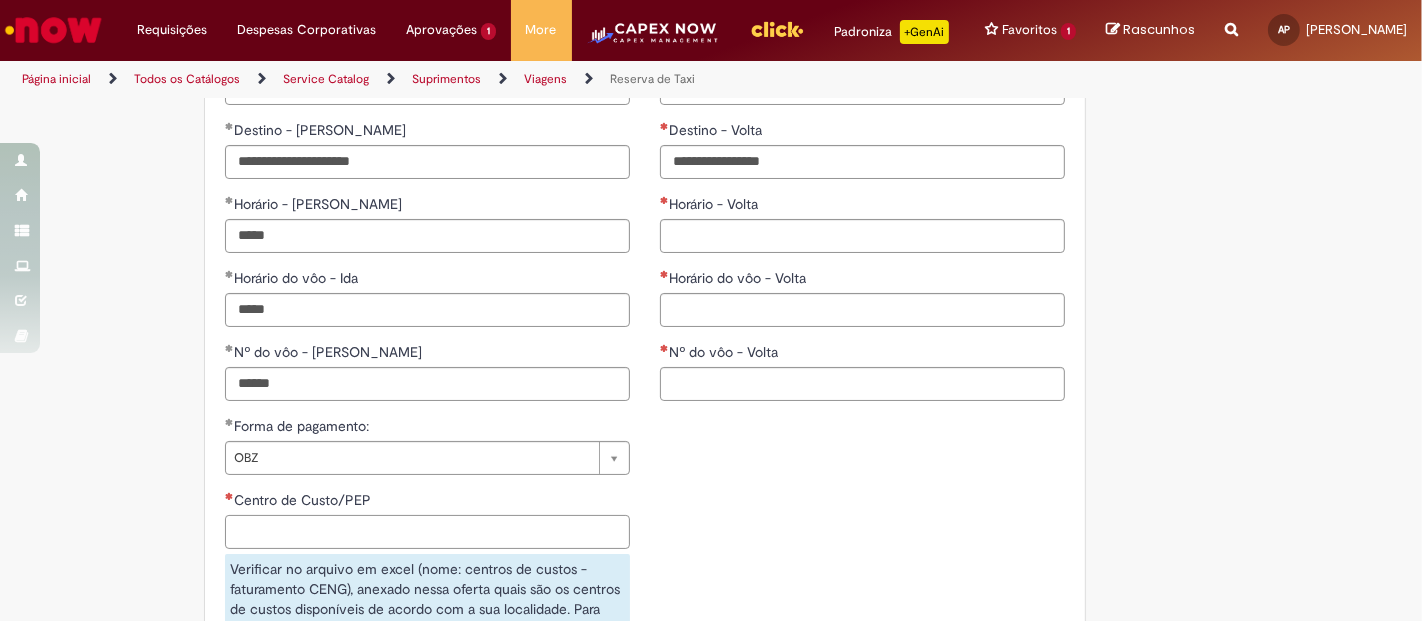 click on "Centro de Custo/PEP" at bounding box center (427, 532) 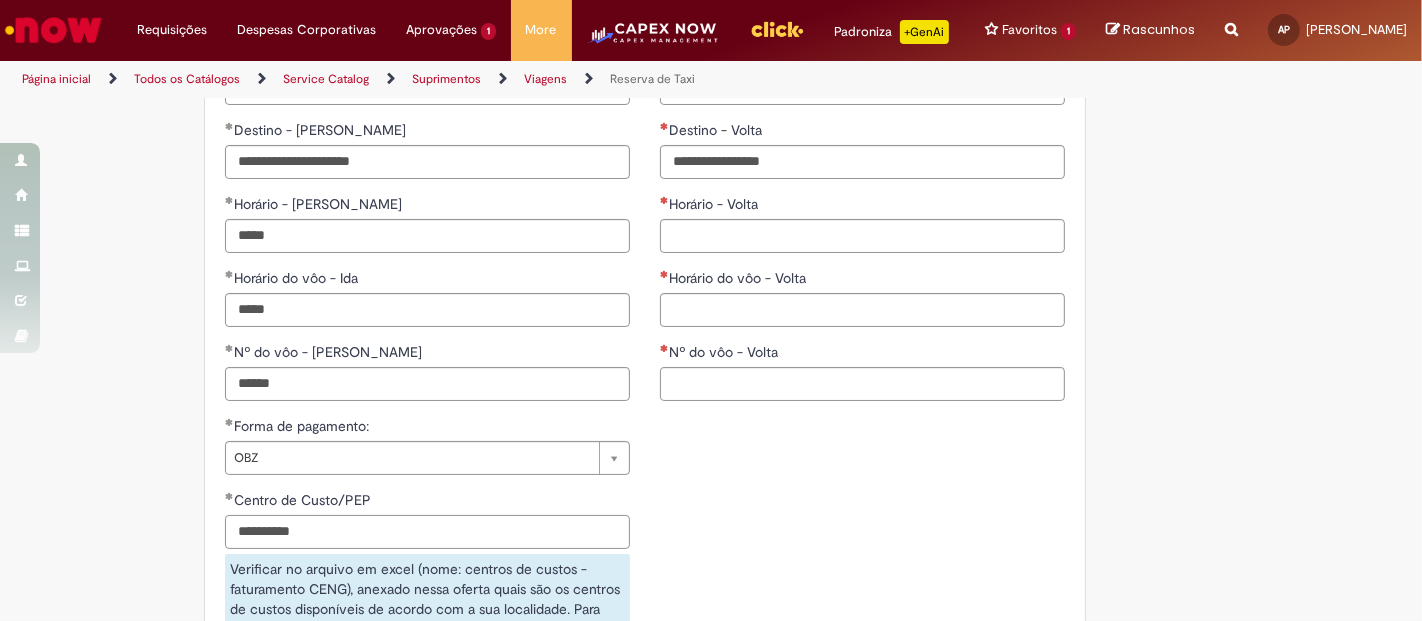 type on "**********" 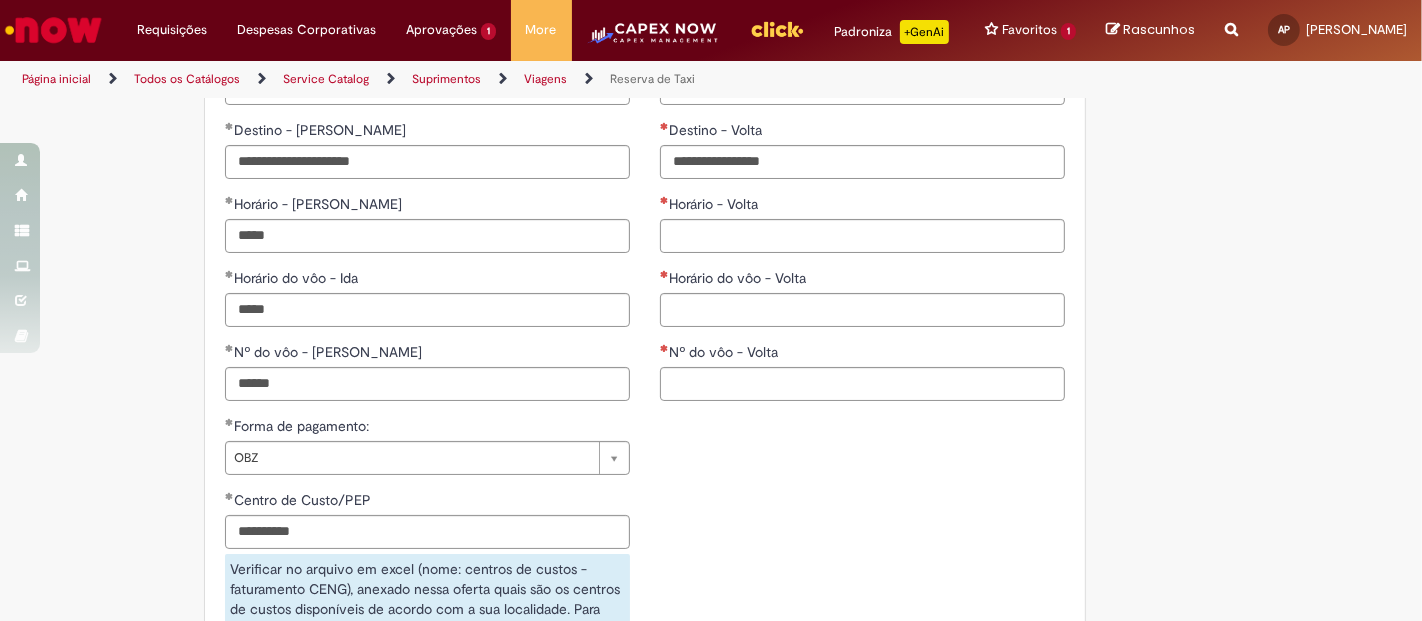 click on "**********" at bounding box center [645, 537] 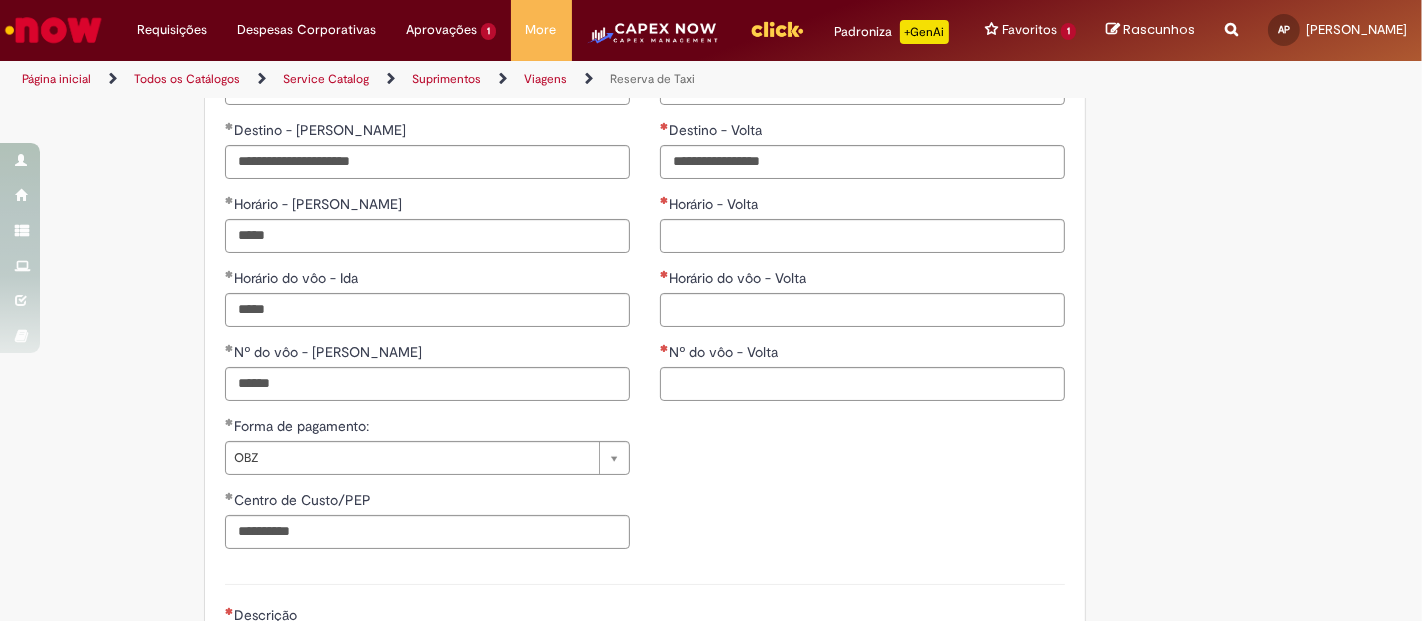 scroll, scrollTop: 1555, scrollLeft: 0, axis: vertical 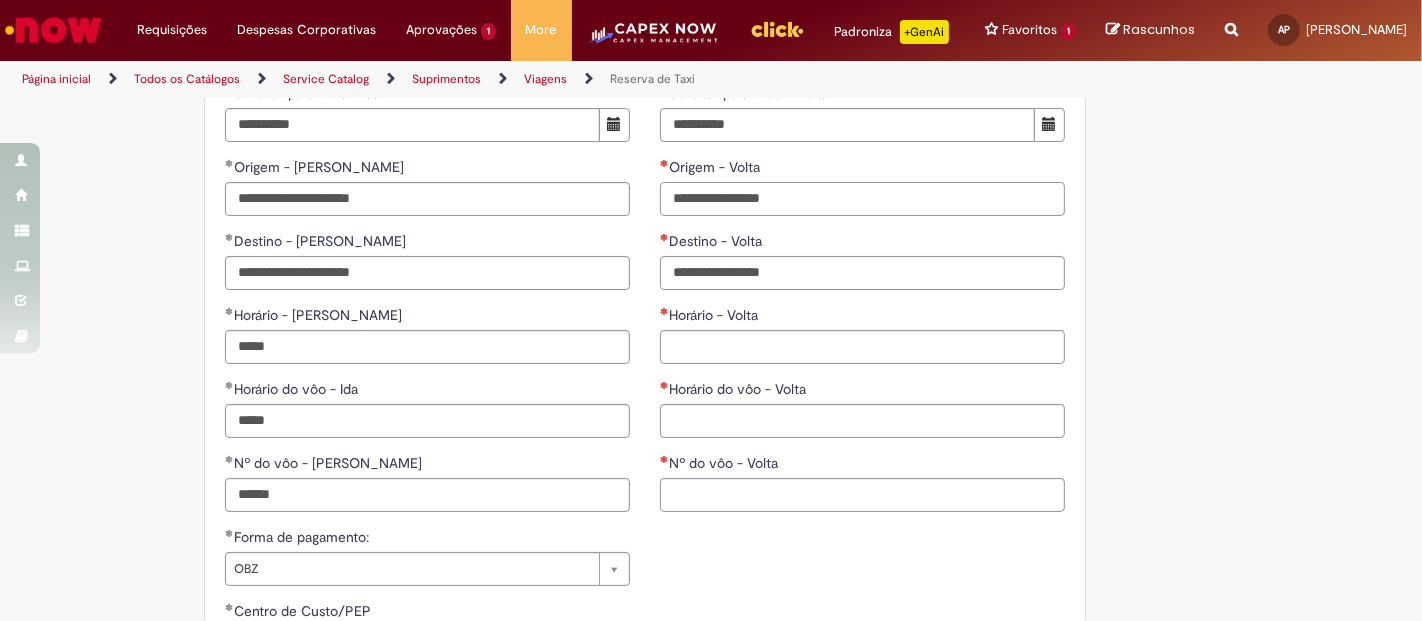 click on "Origem - Volta" at bounding box center [862, 199] 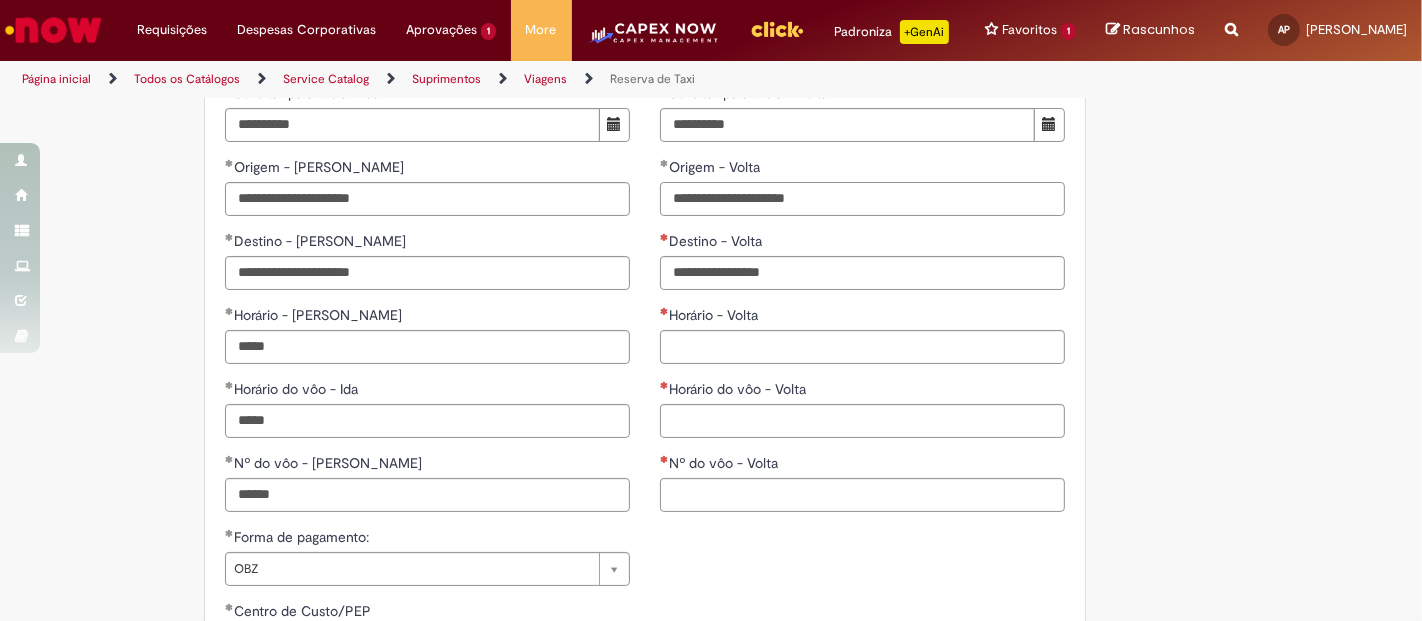 type on "**********" 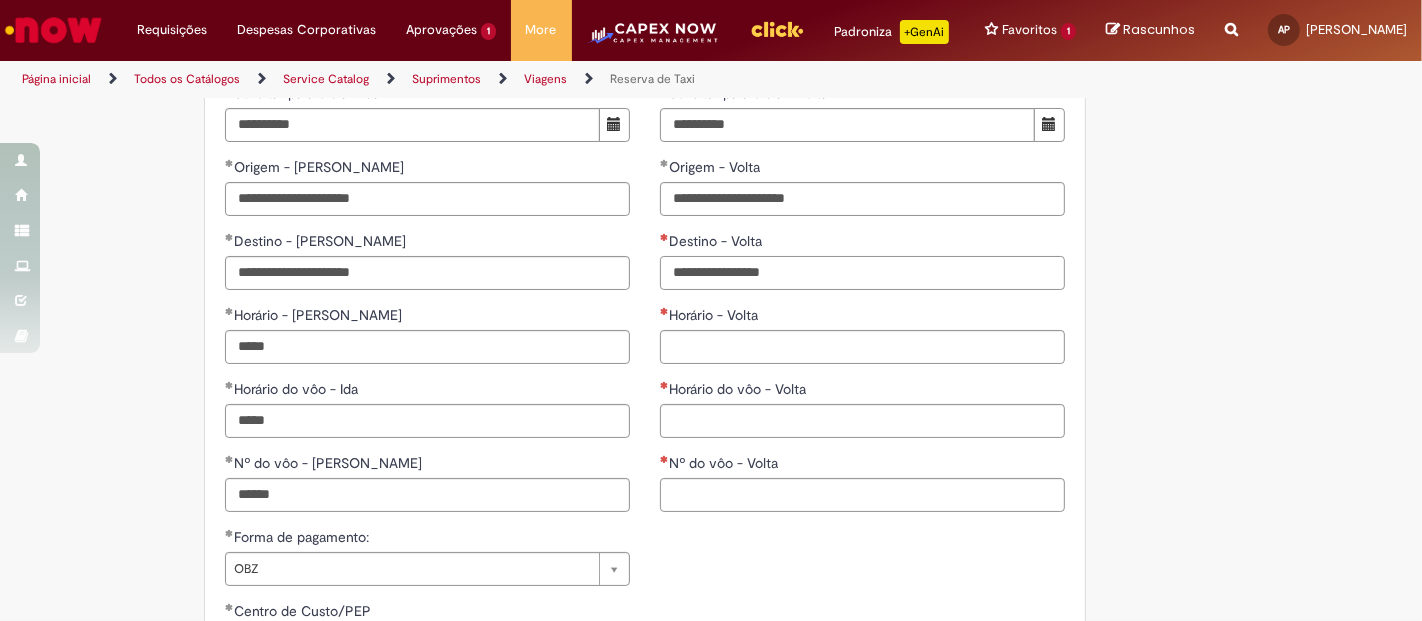 click on "Destino - Volta" at bounding box center [862, 273] 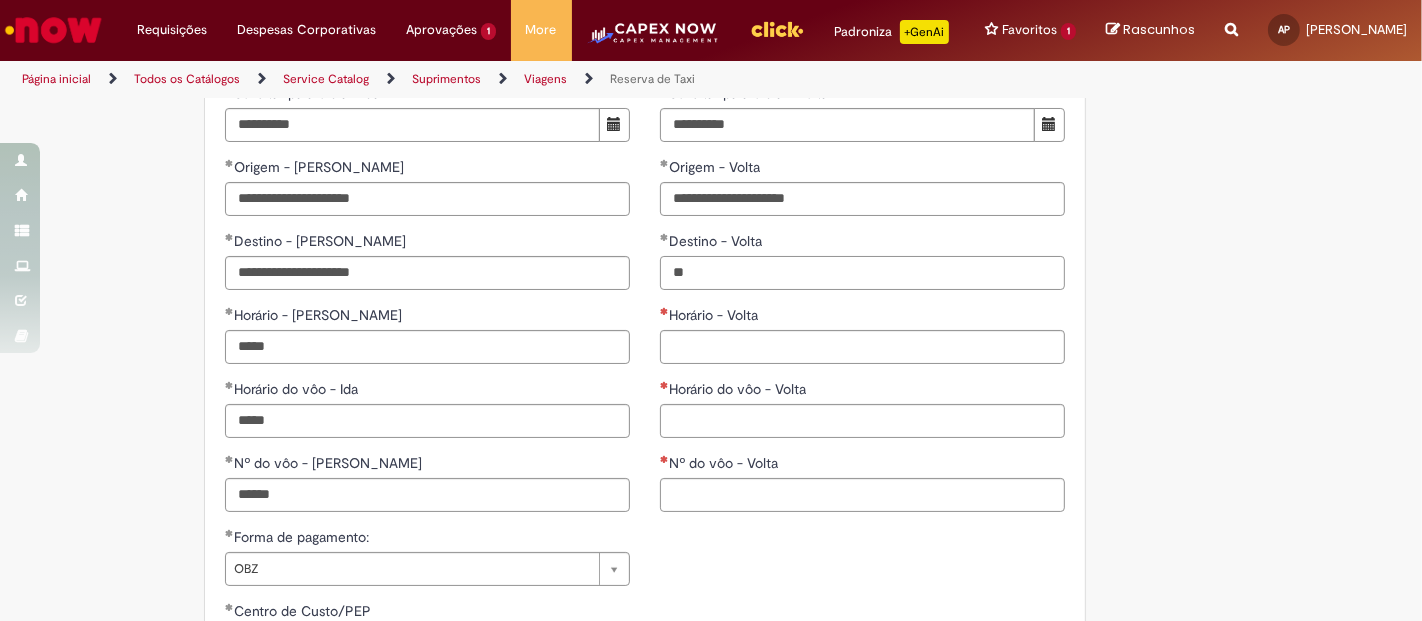type on "*" 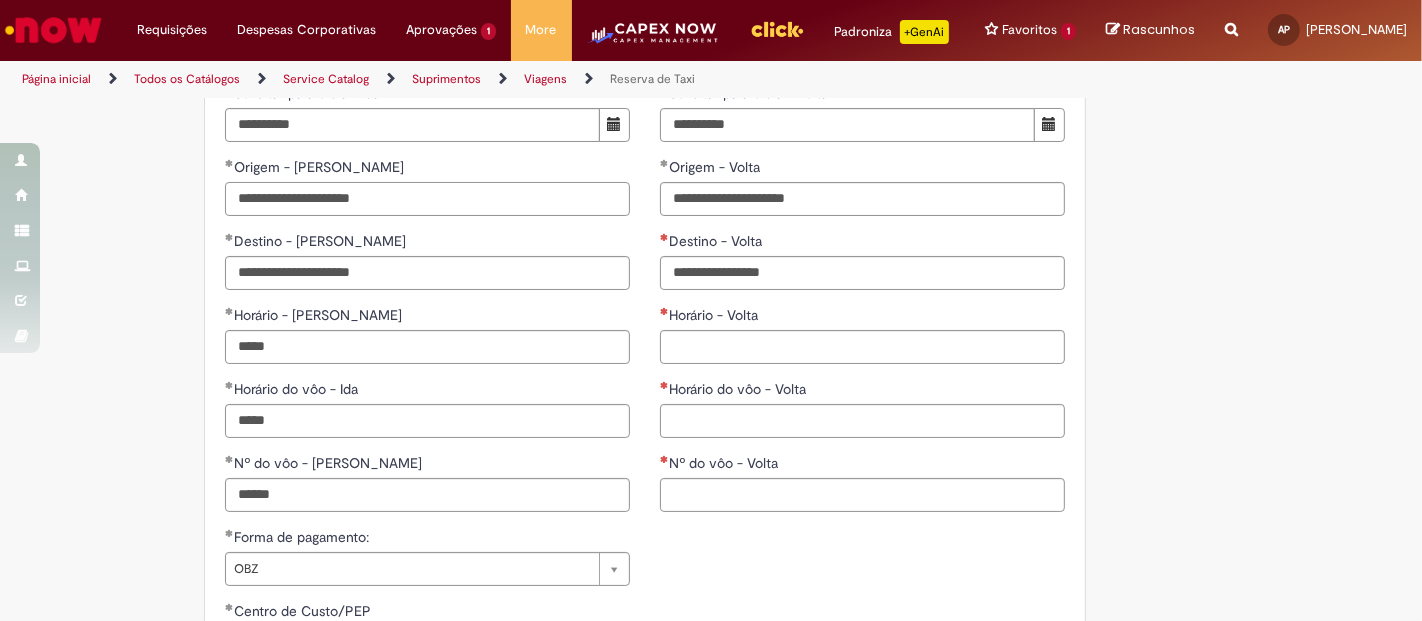 drag, startPoint x: 231, startPoint y: 195, endPoint x: 423, endPoint y: 204, distance: 192.21082 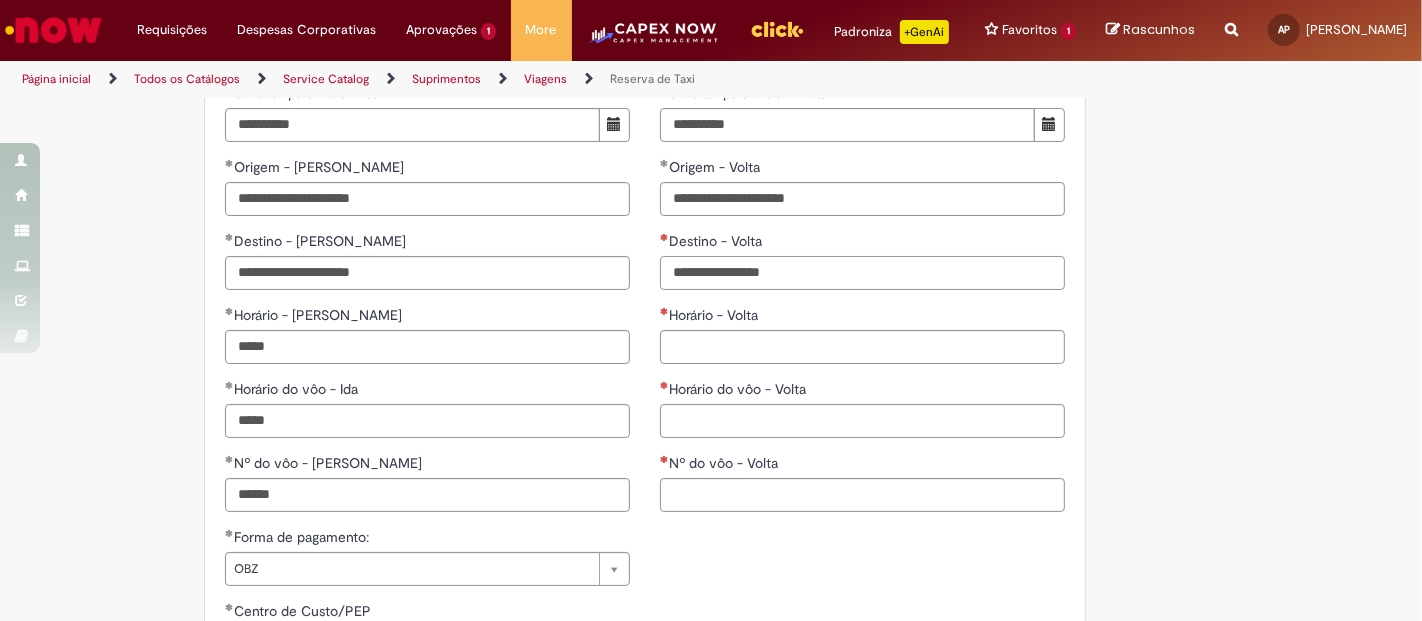 click on "Destino - Volta" at bounding box center [862, 273] 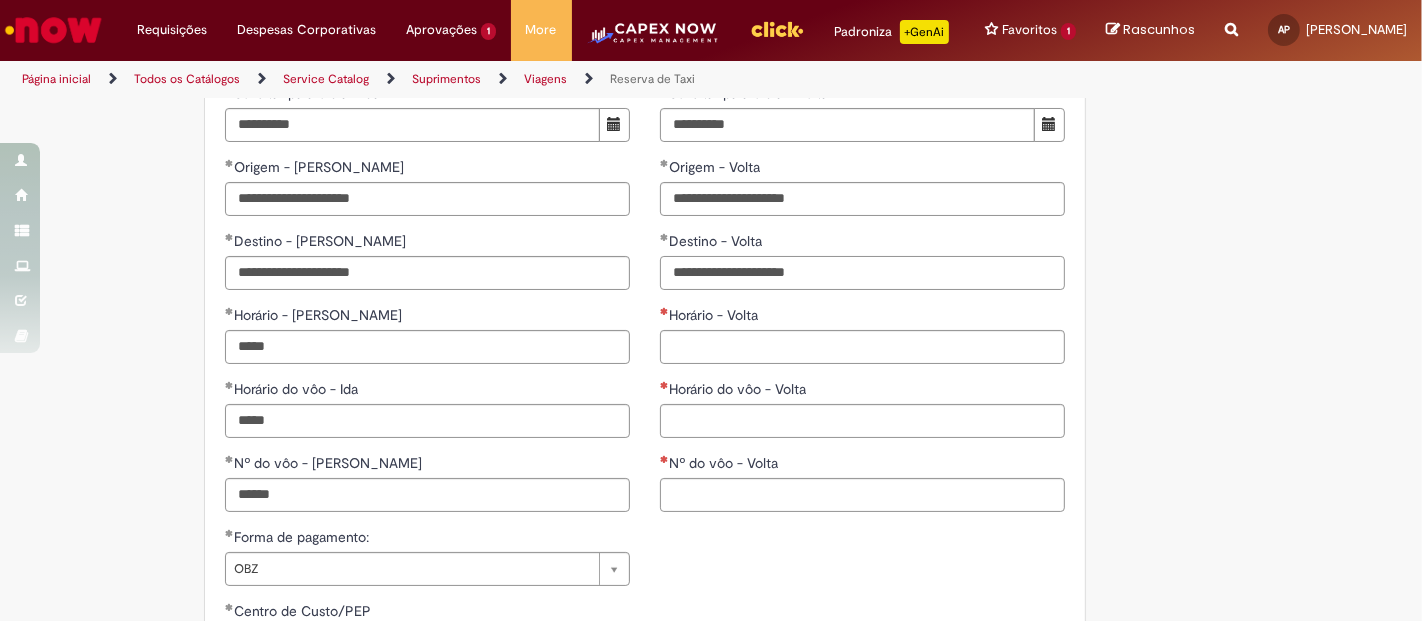 type on "**********" 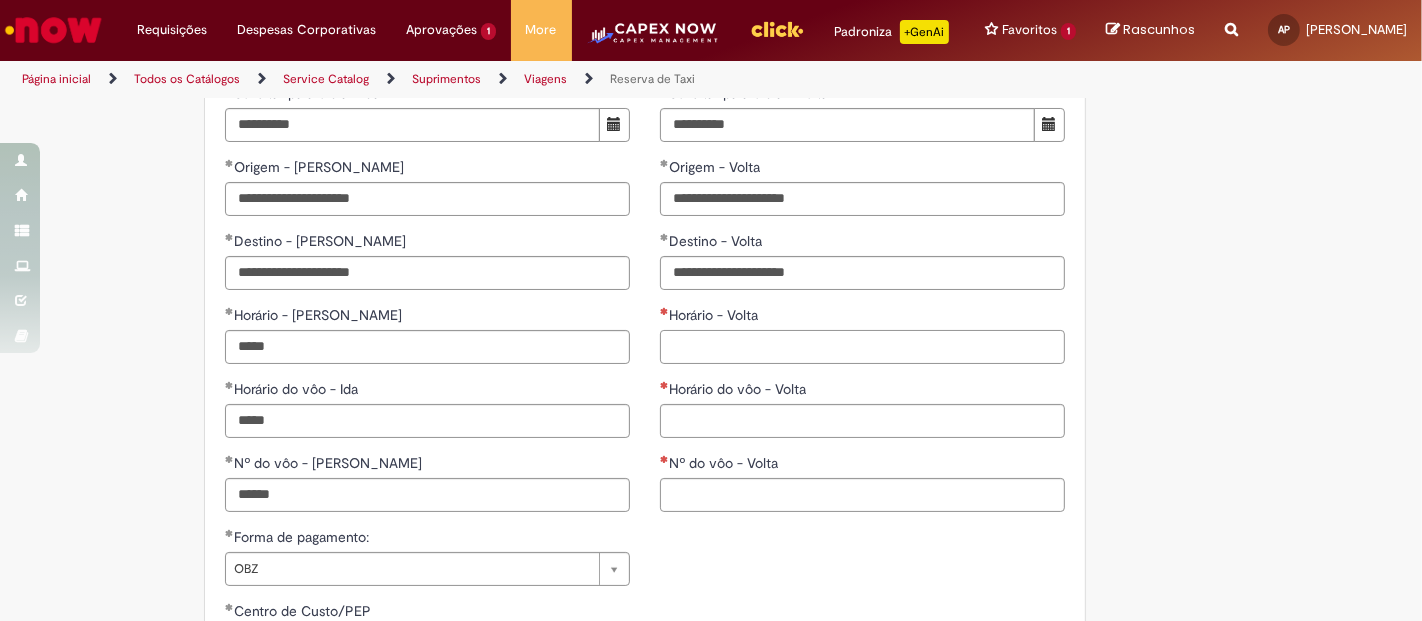 click on "Horário - Volta" at bounding box center [862, 347] 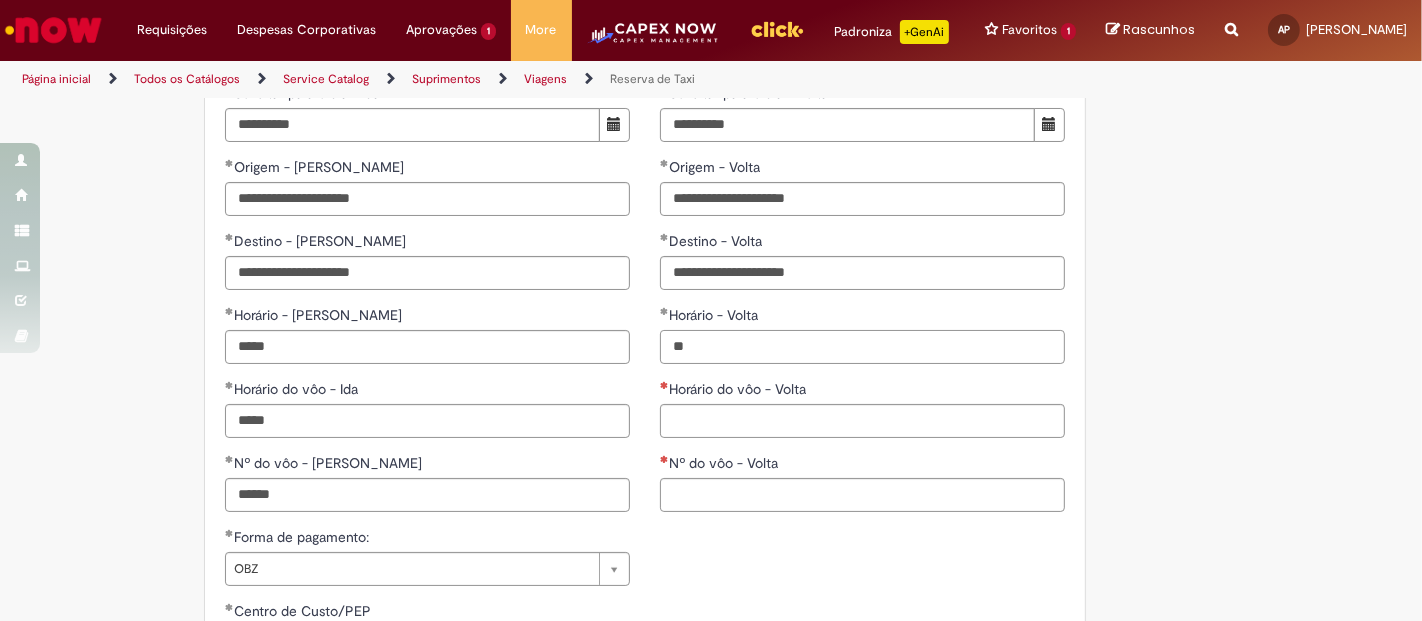 type on "*" 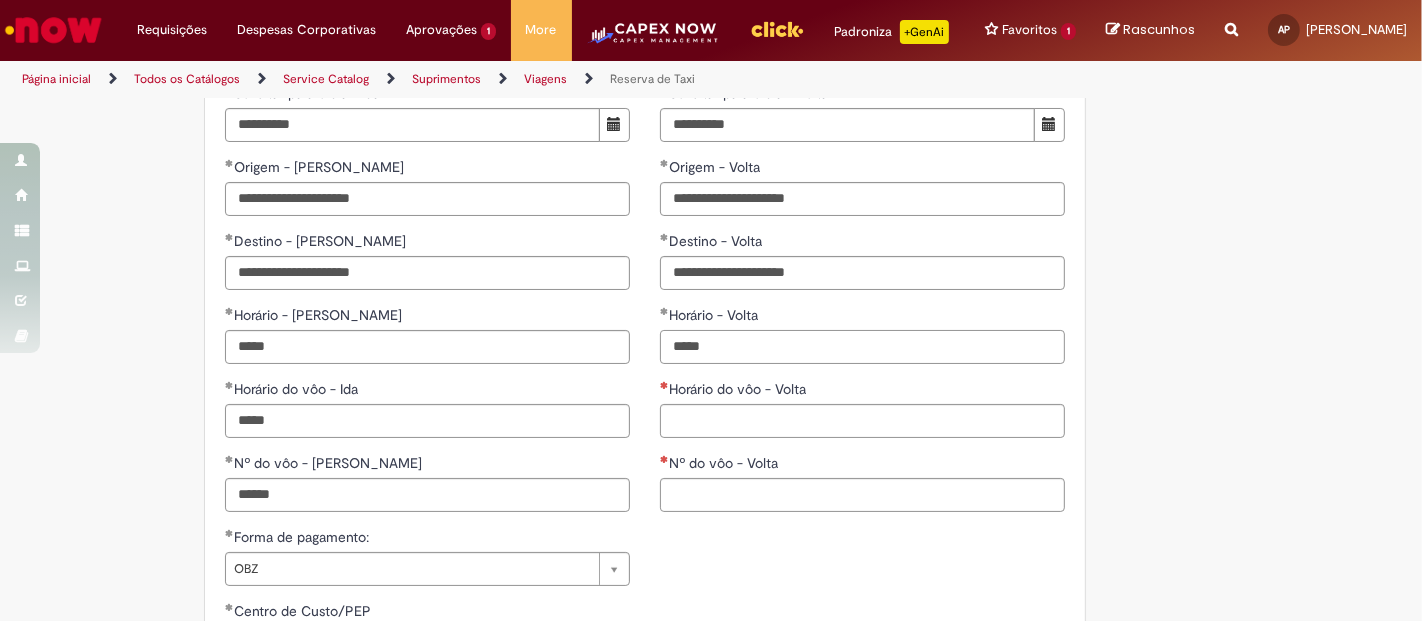 type on "*****" 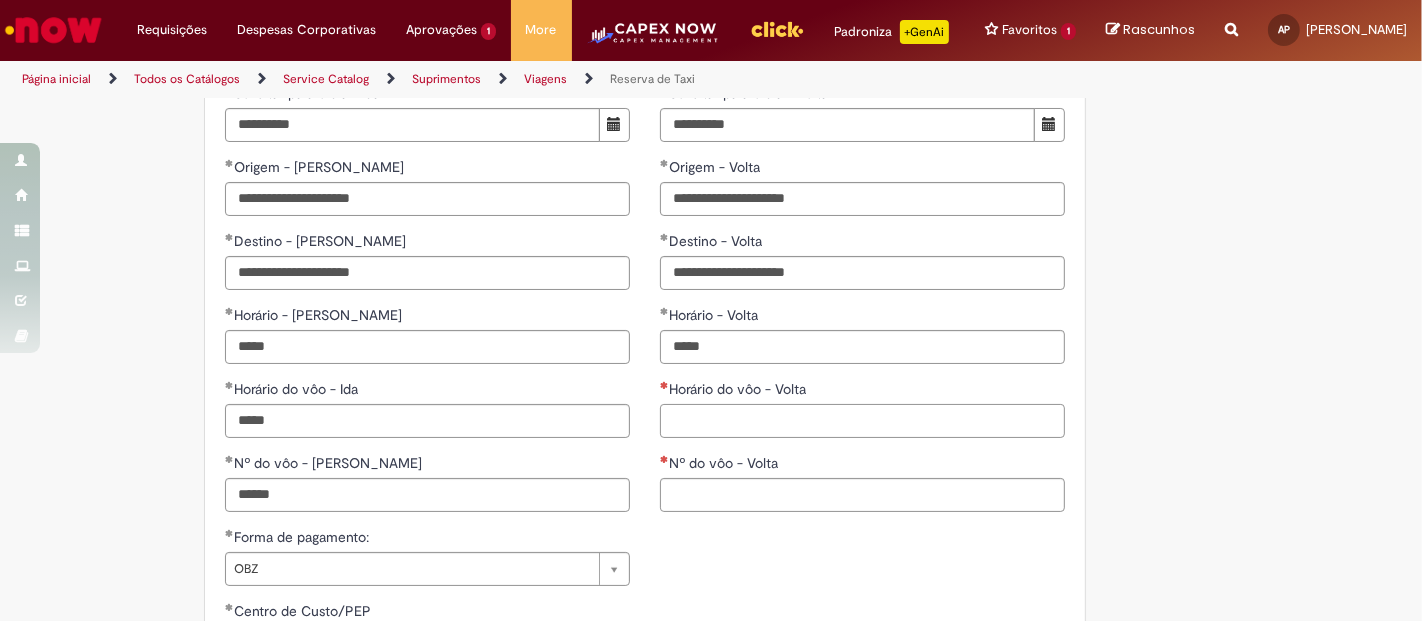 click on "Horário do vôo - Volta" at bounding box center (862, 421) 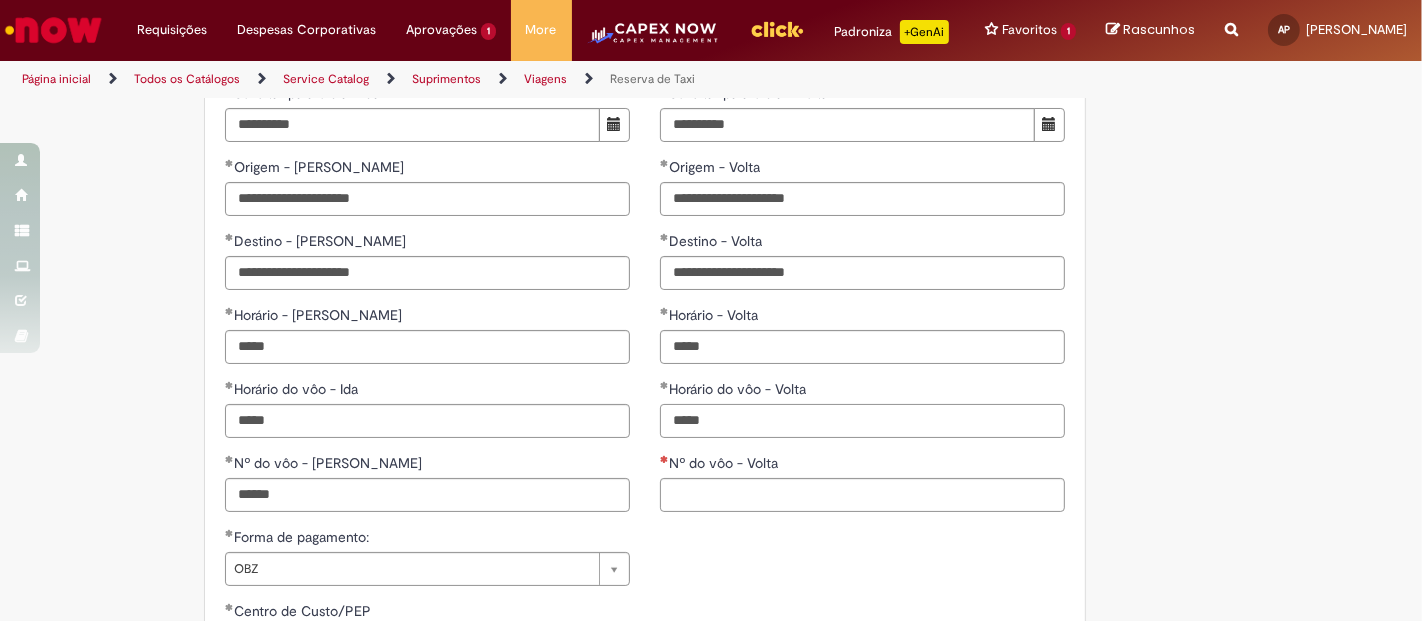 type on "*****" 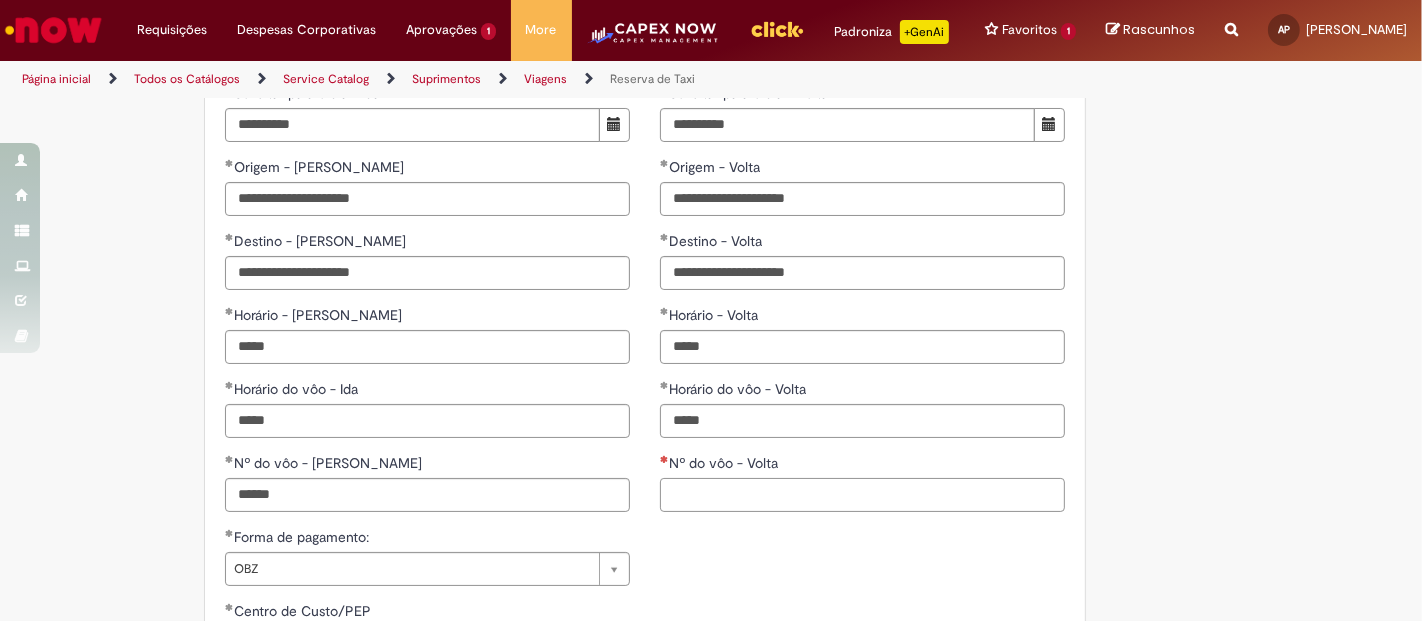 click on "Nº do vôo - Volta" at bounding box center [862, 495] 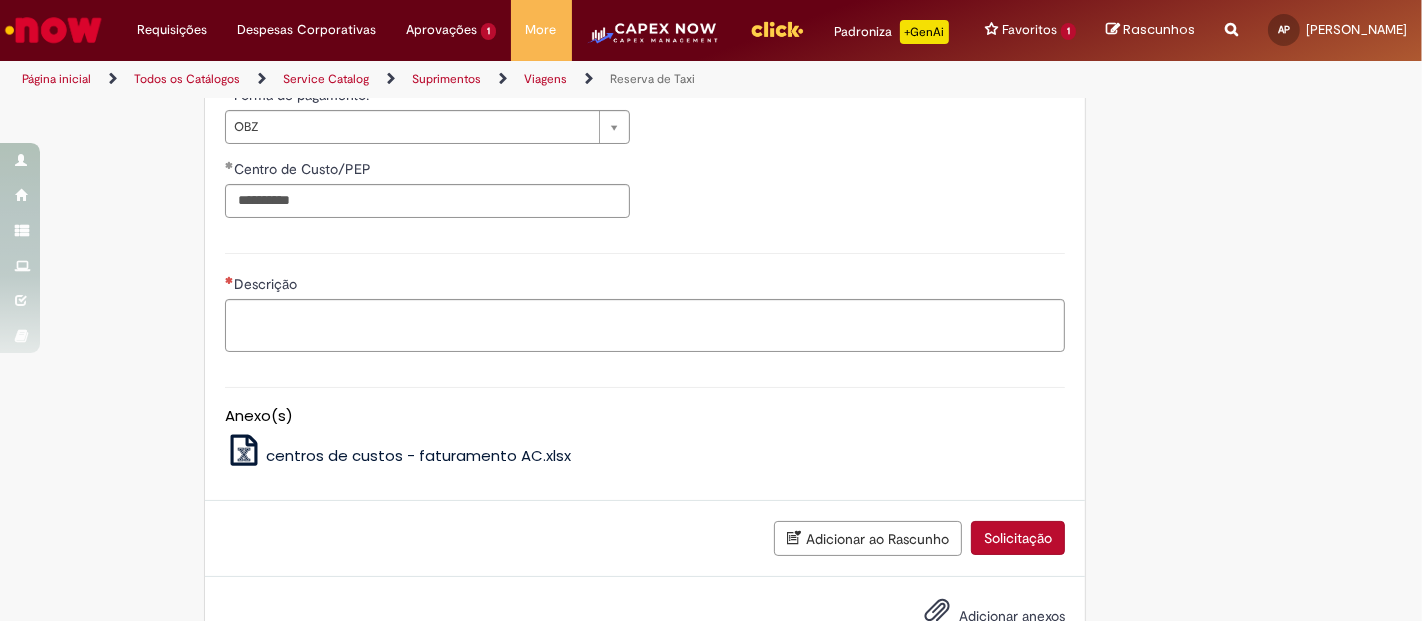 scroll, scrollTop: 2000, scrollLeft: 0, axis: vertical 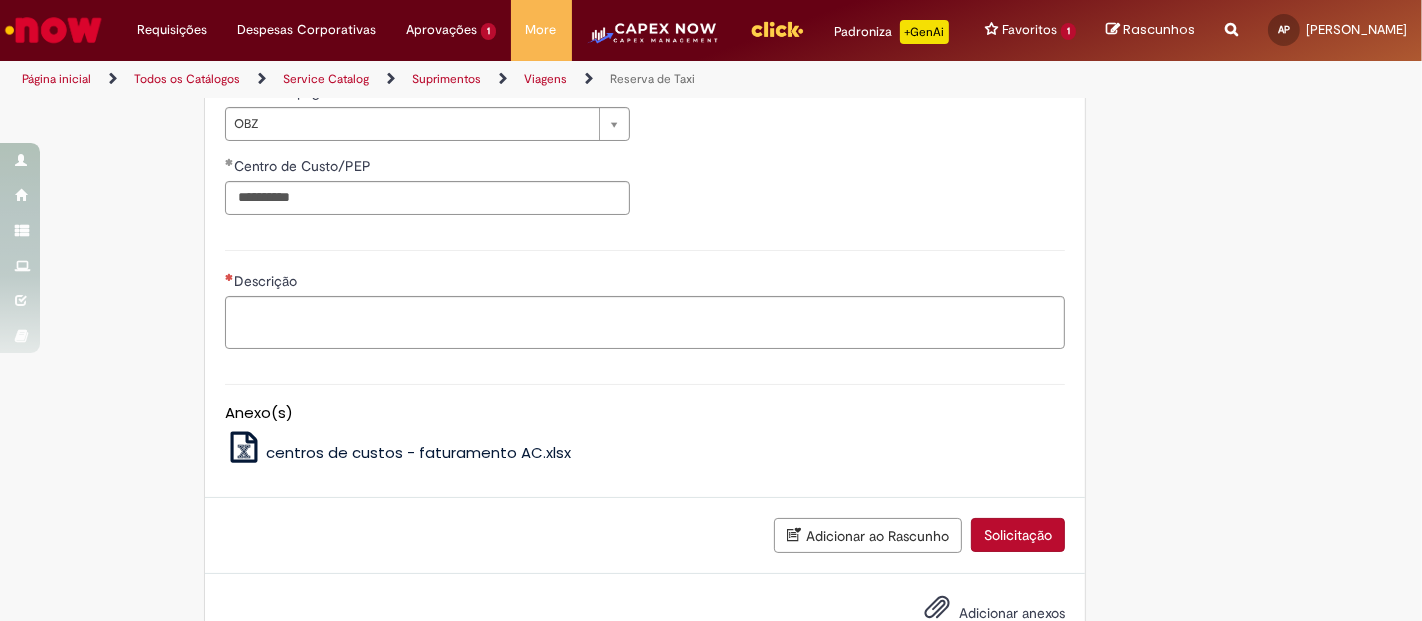 type on "******" 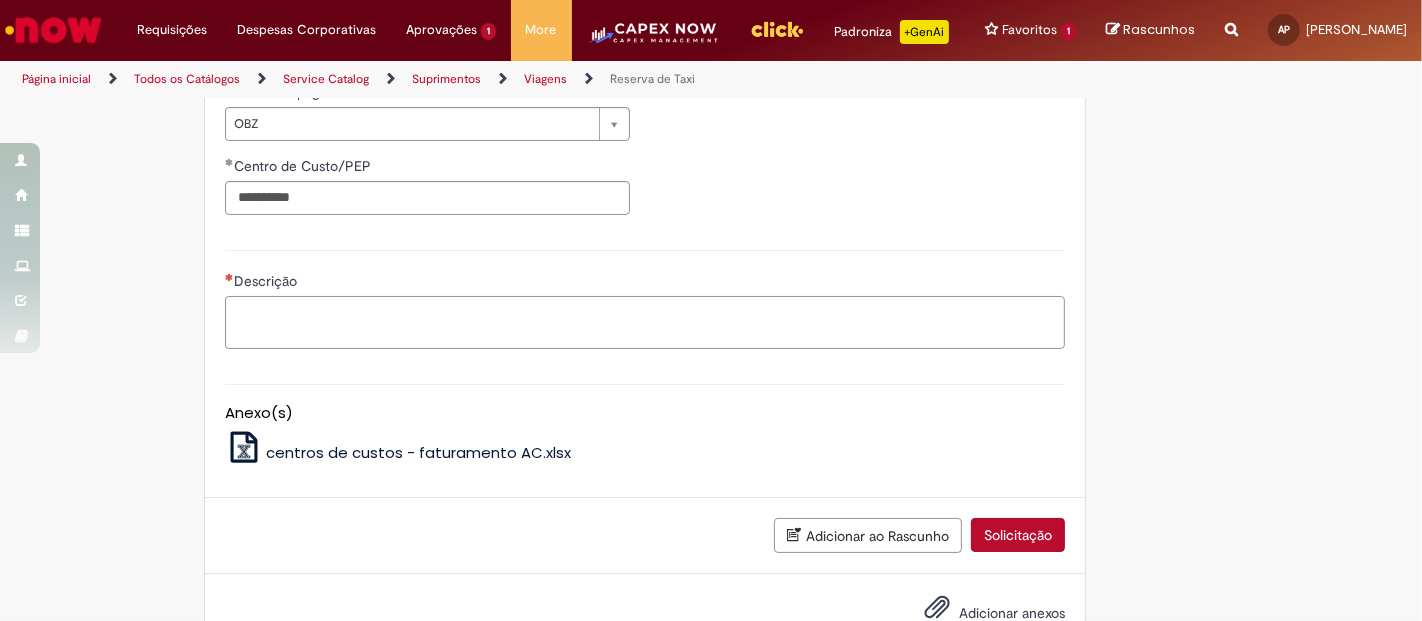 click on "Descrição" at bounding box center (645, 322) 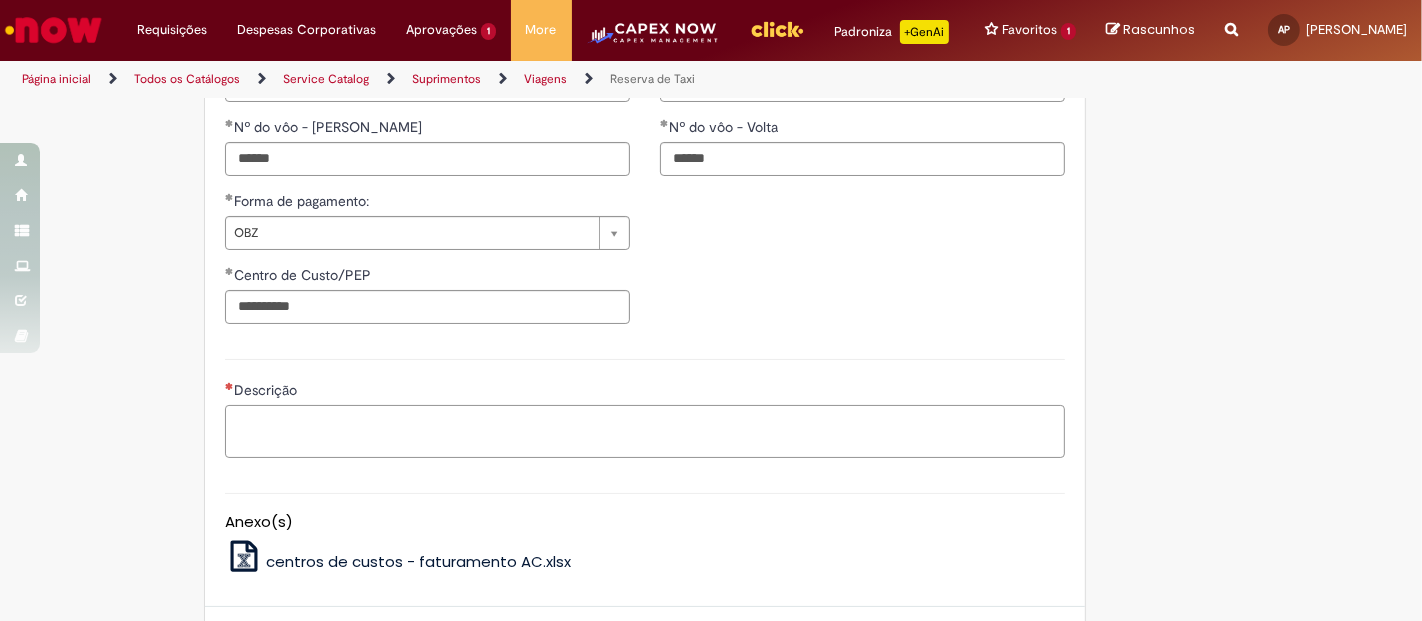 scroll, scrollTop: 1888, scrollLeft: 0, axis: vertical 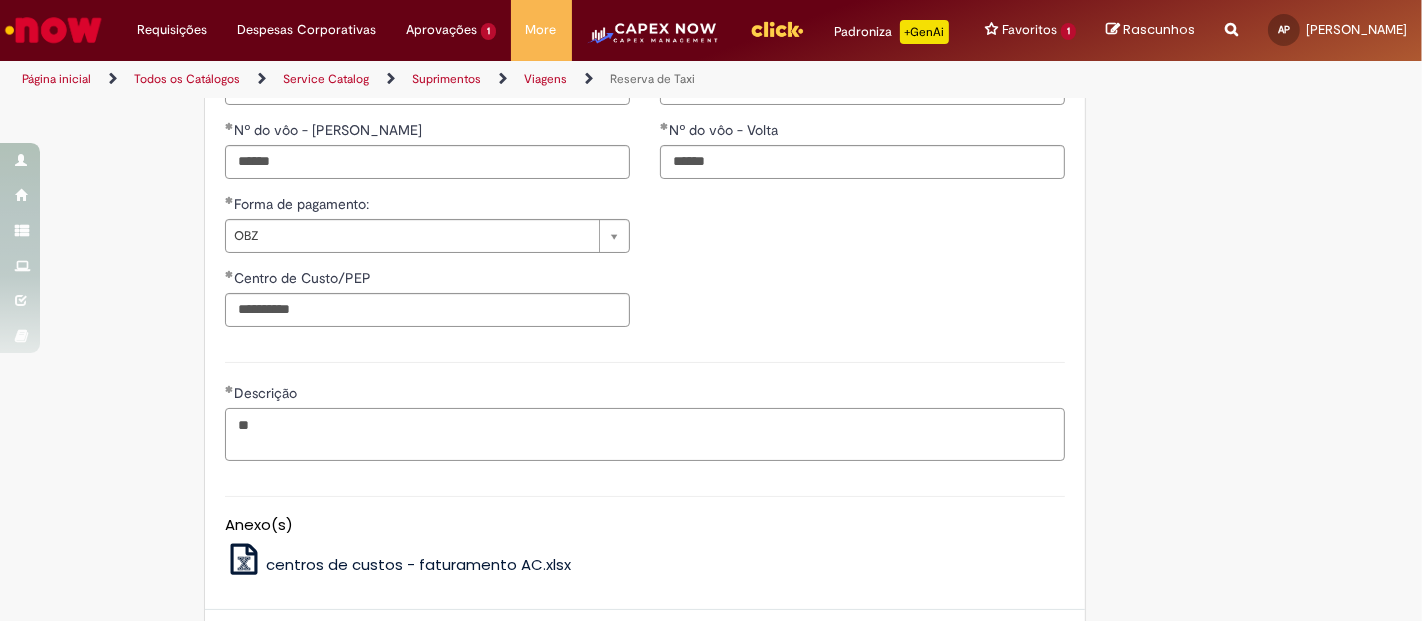 type on "*" 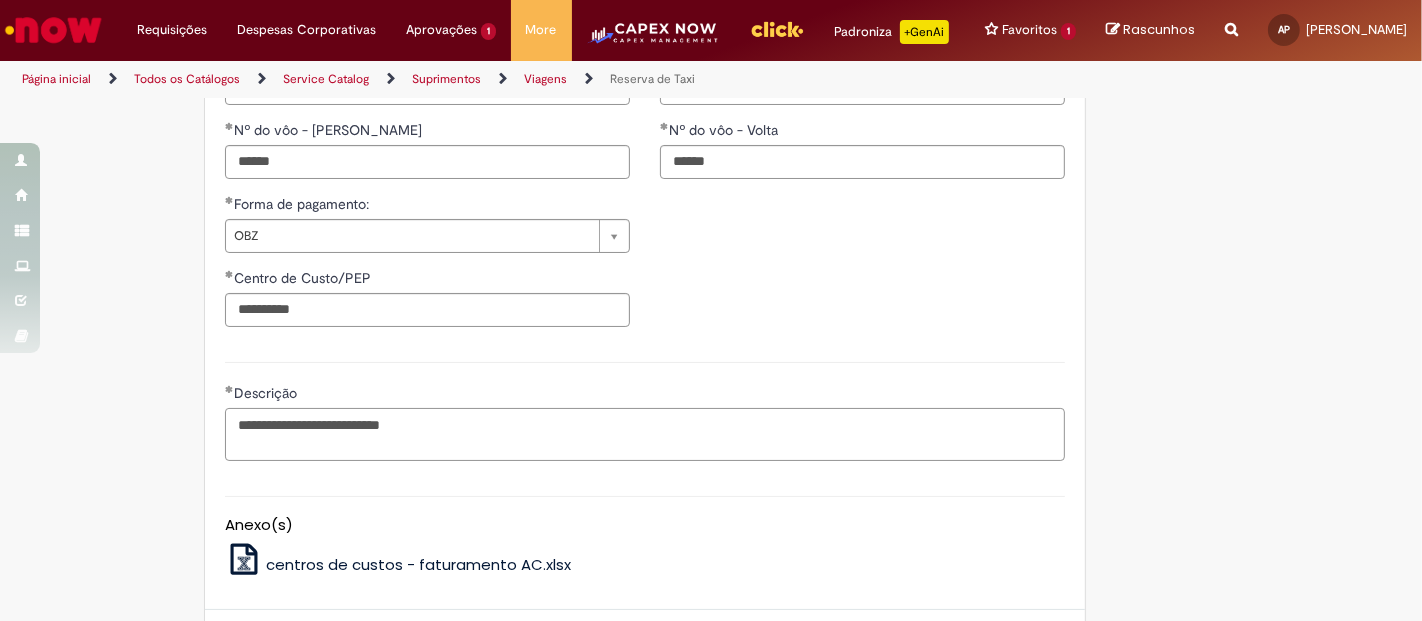 type on "**********" 